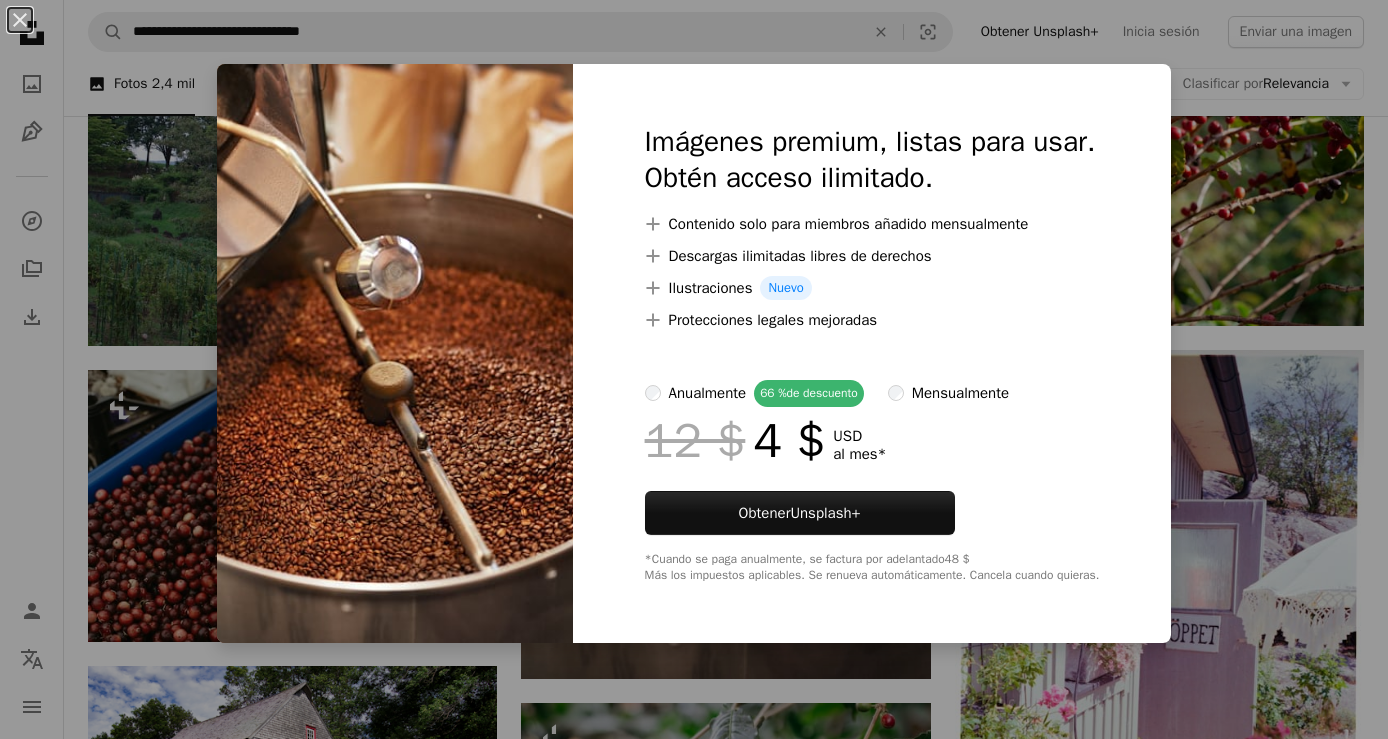 scroll, scrollTop: 22757, scrollLeft: 0, axis: vertical 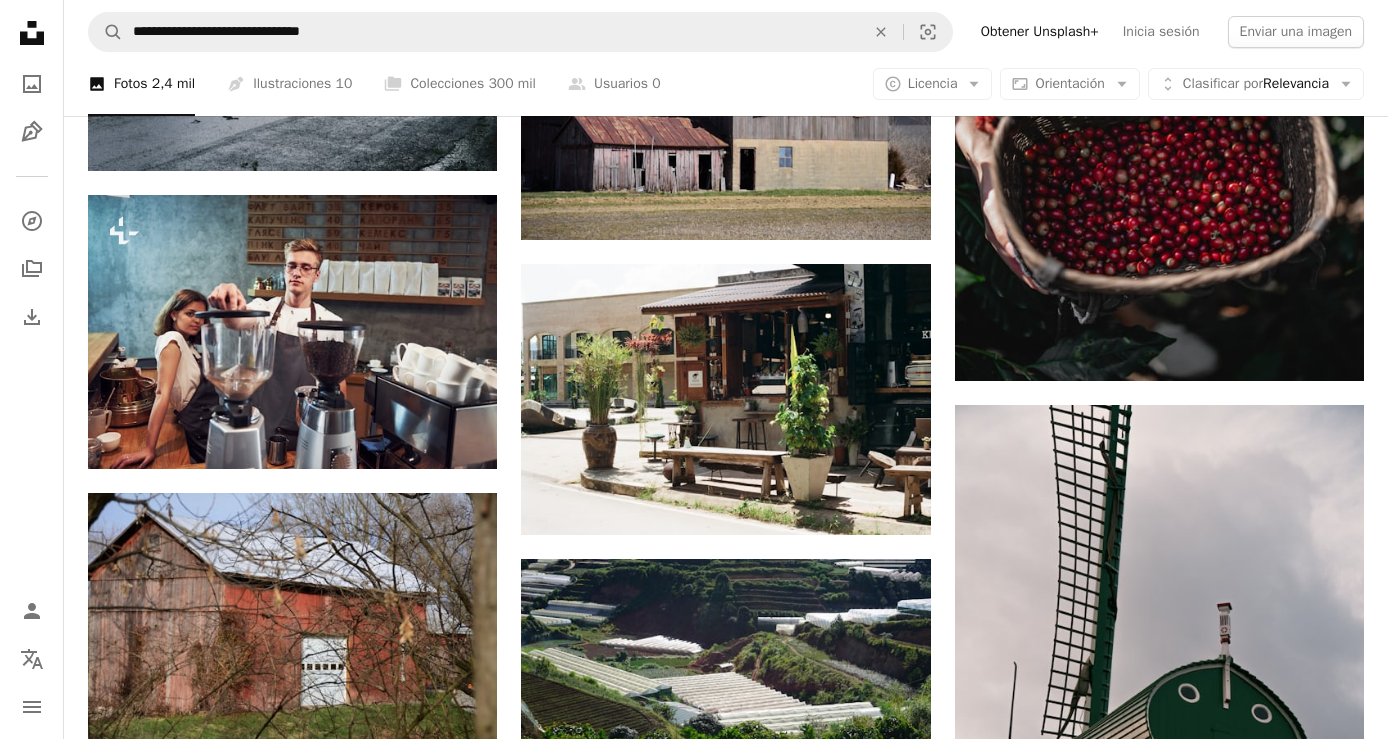 click on "**********" at bounding box center [726, 32] 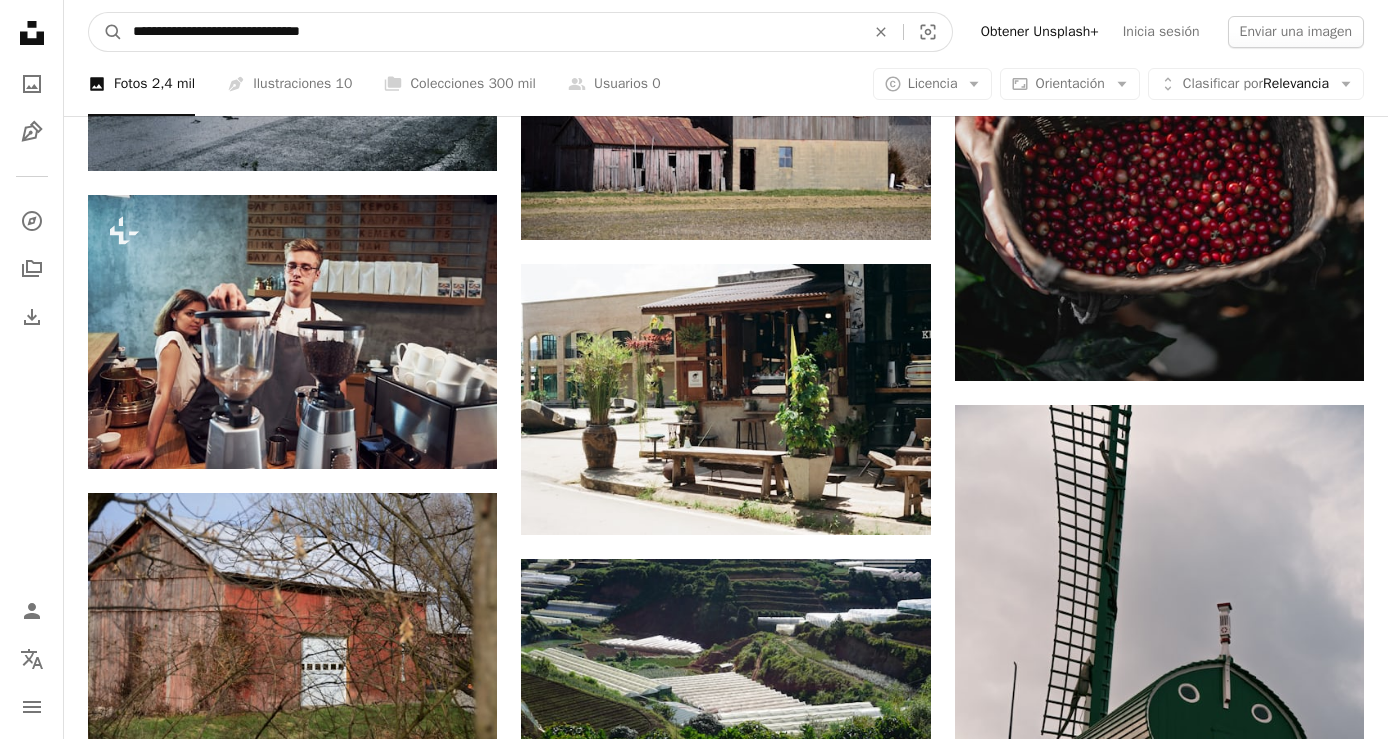 click on "**********" at bounding box center [491, 32] 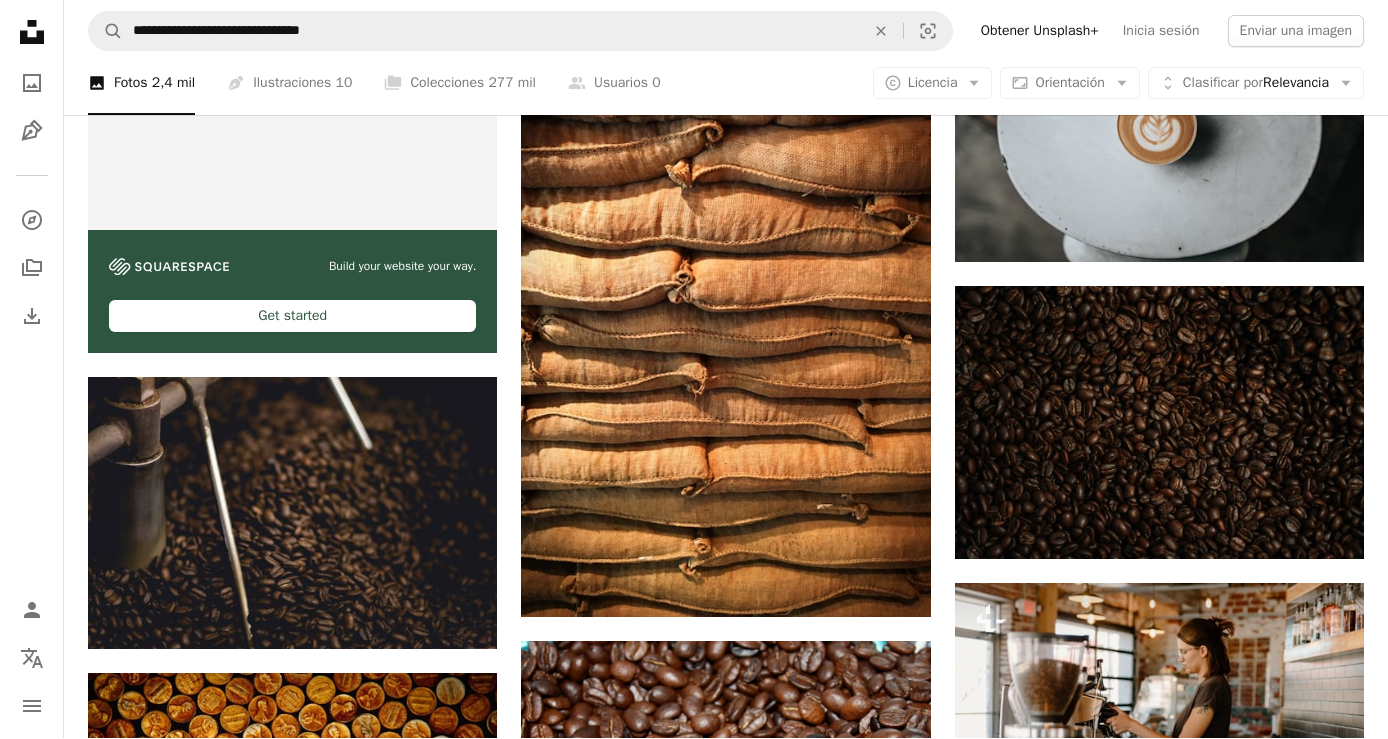 scroll, scrollTop: 5386, scrollLeft: 0, axis: vertical 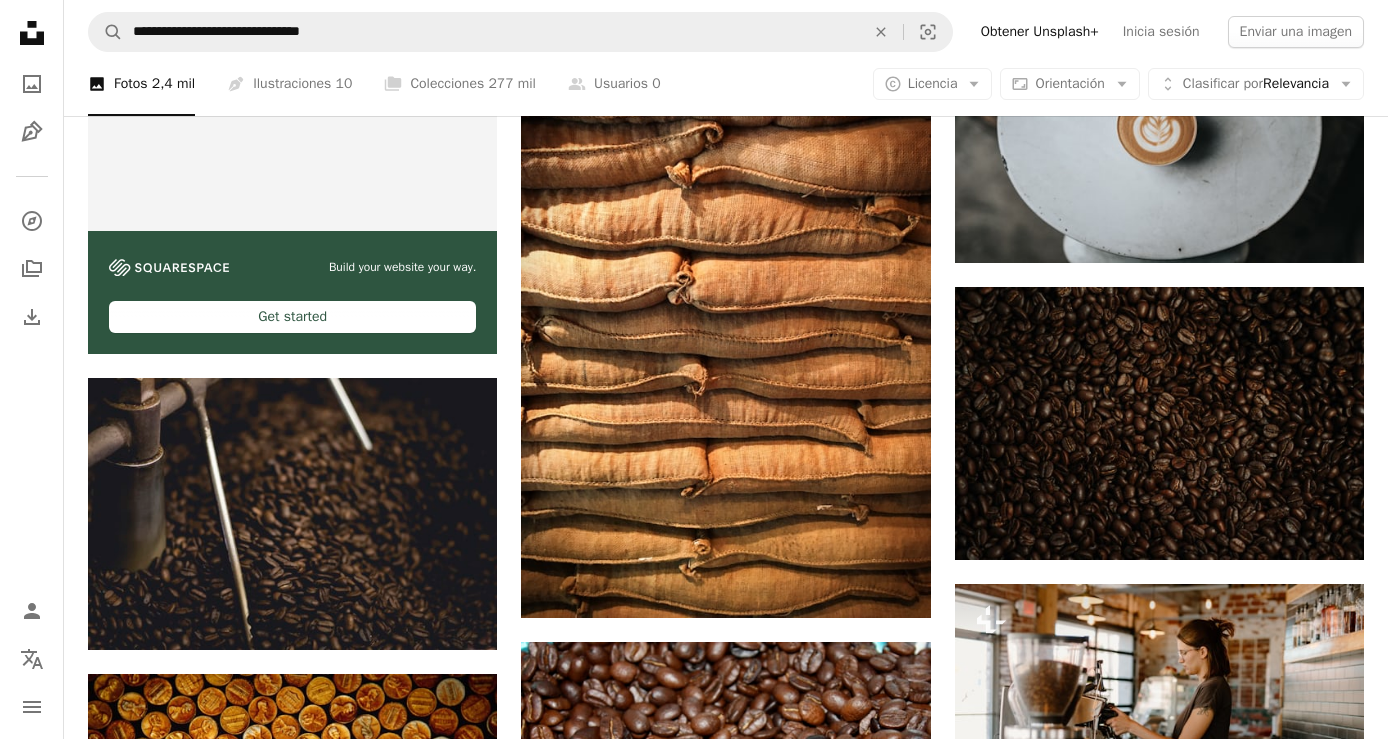 click on "Arrow pointing down" at bounding box center [891, 582] 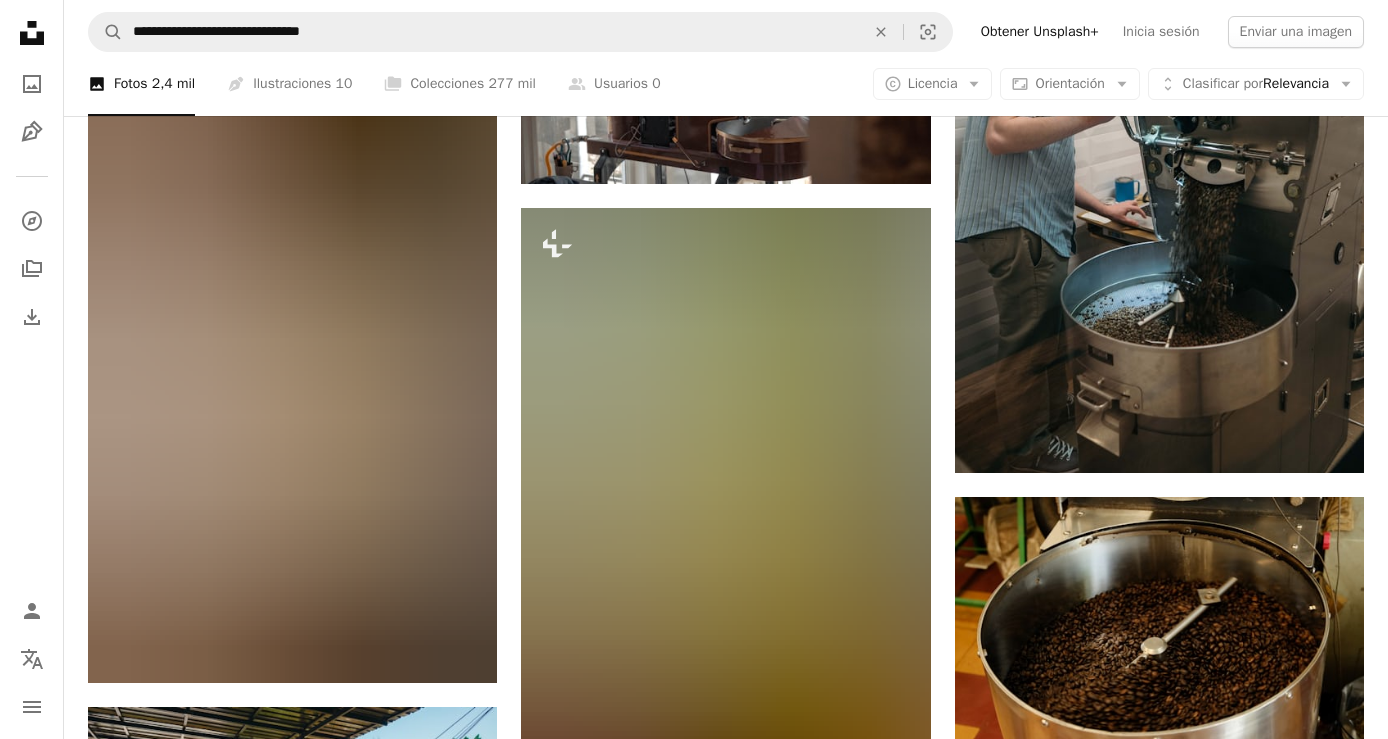scroll, scrollTop: 39677, scrollLeft: 0, axis: vertical 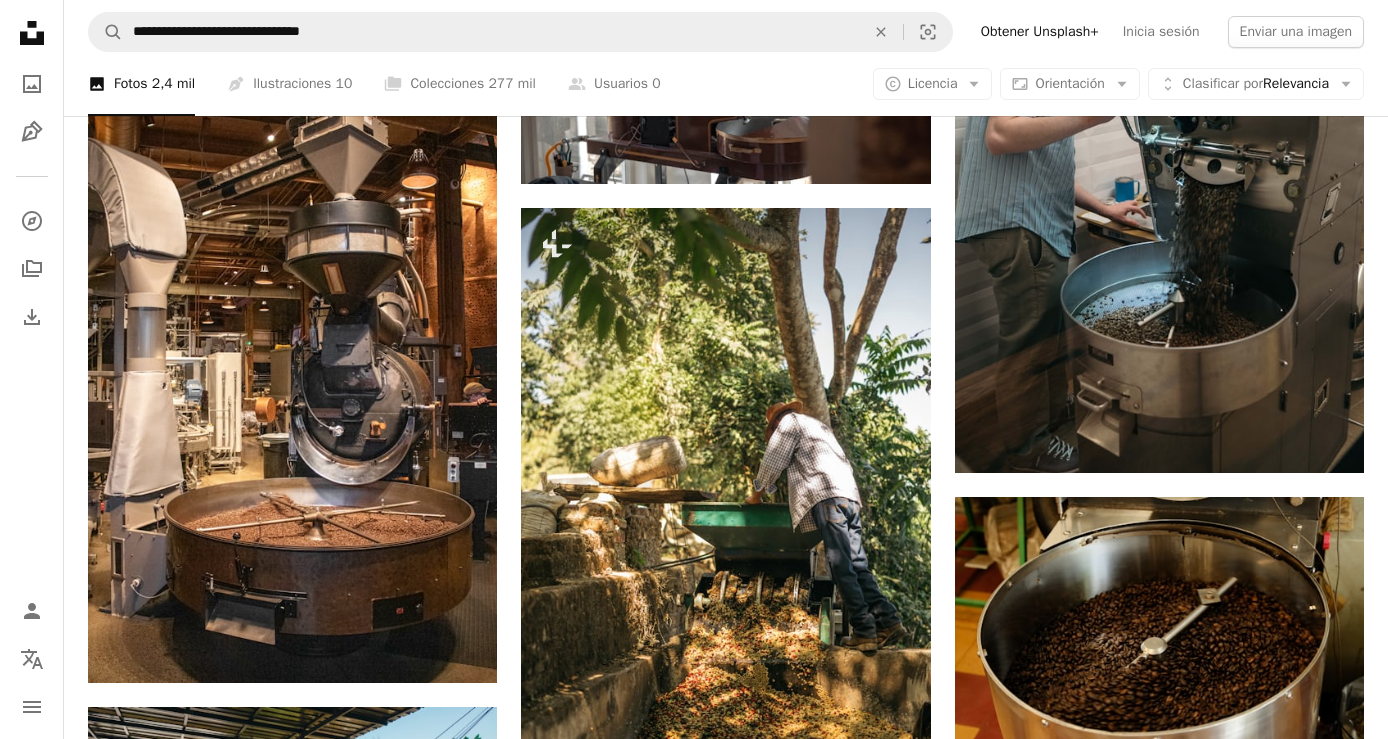 click at bounding box center (725, 515) 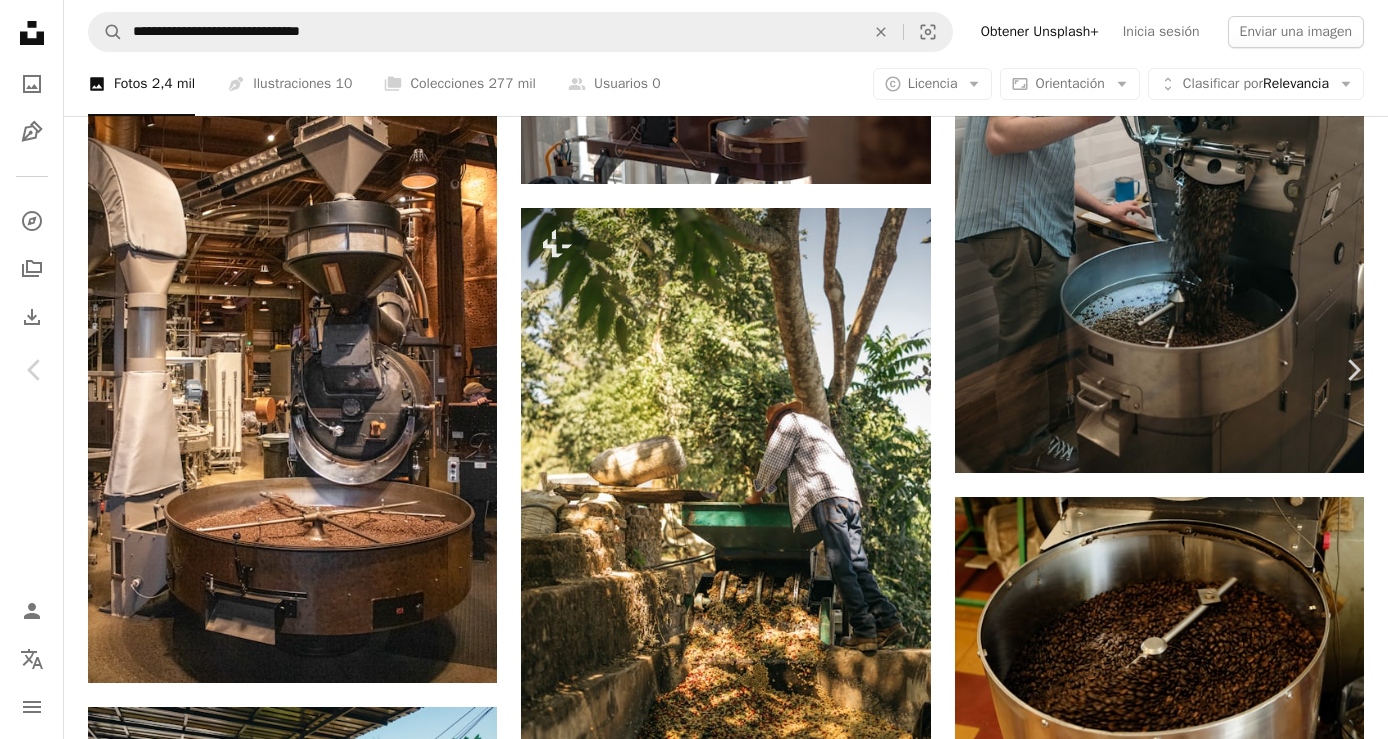 click at bounding box center [686, 4393] 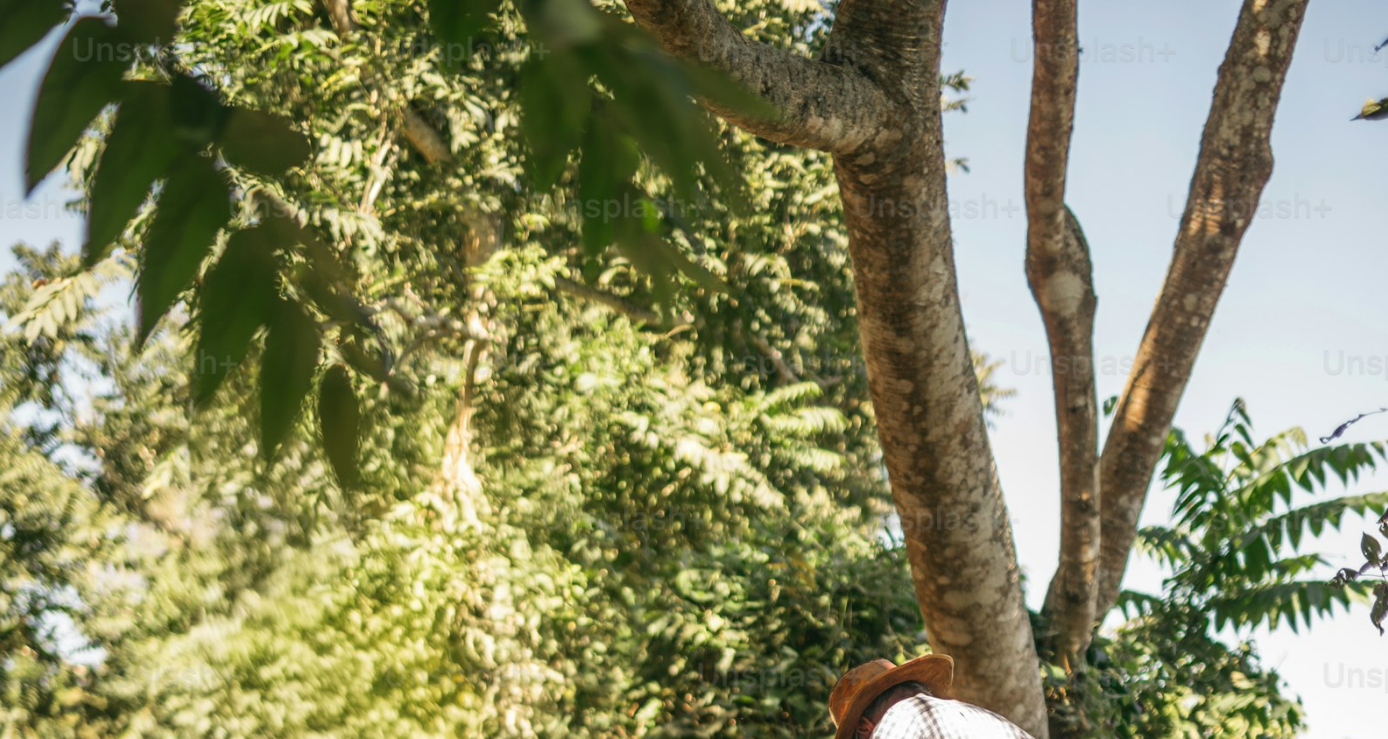 scroll, scrollTop: 0, scrollLeft: 0, axis: both 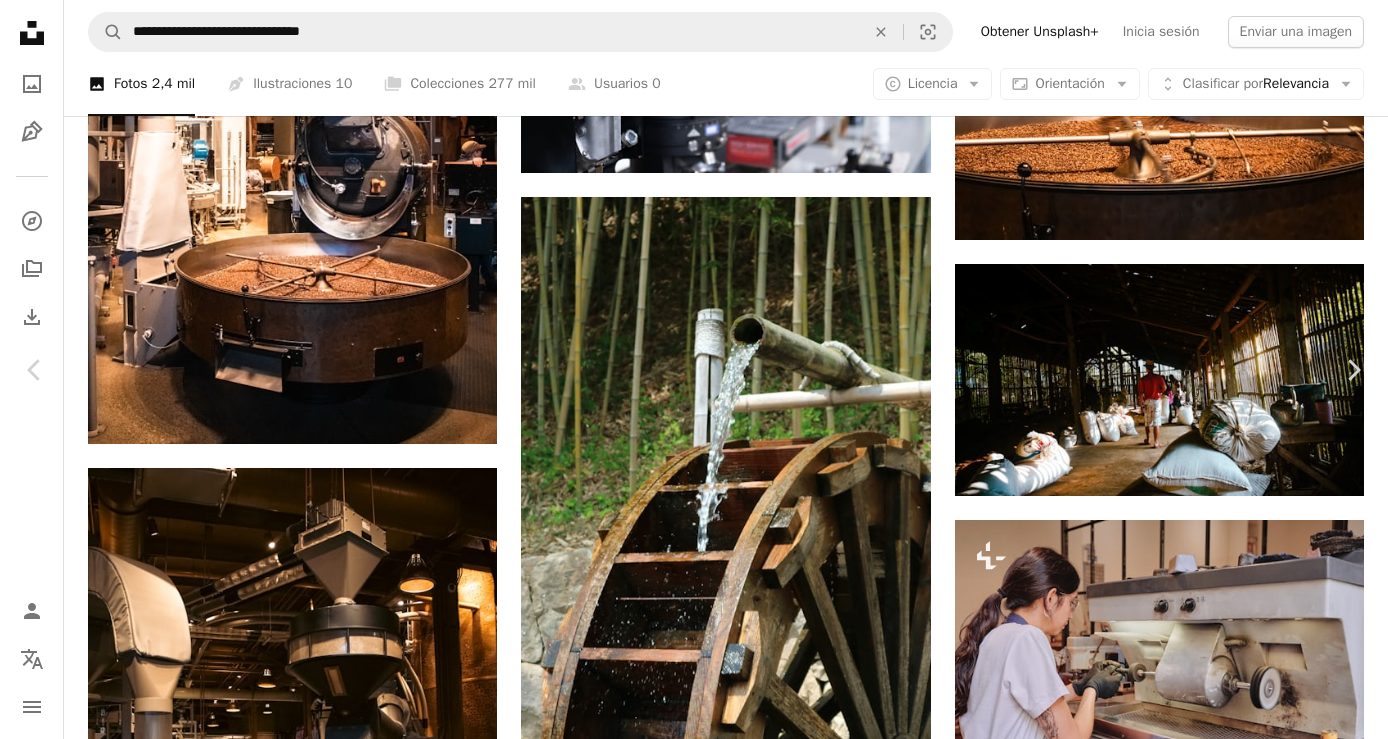 click at bounding box center (834, 6242) 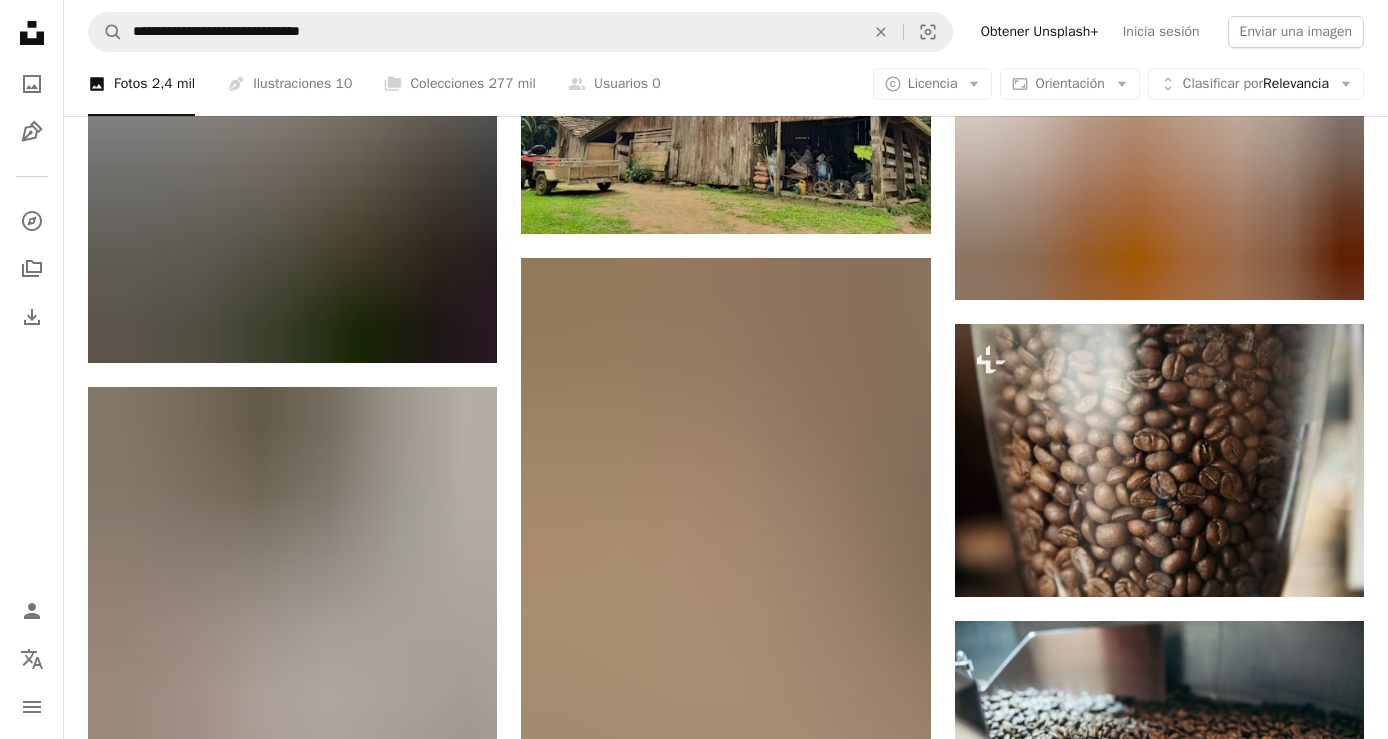 scroll, scrollTop: 51295, scrollLeft: 0, axis: vertical 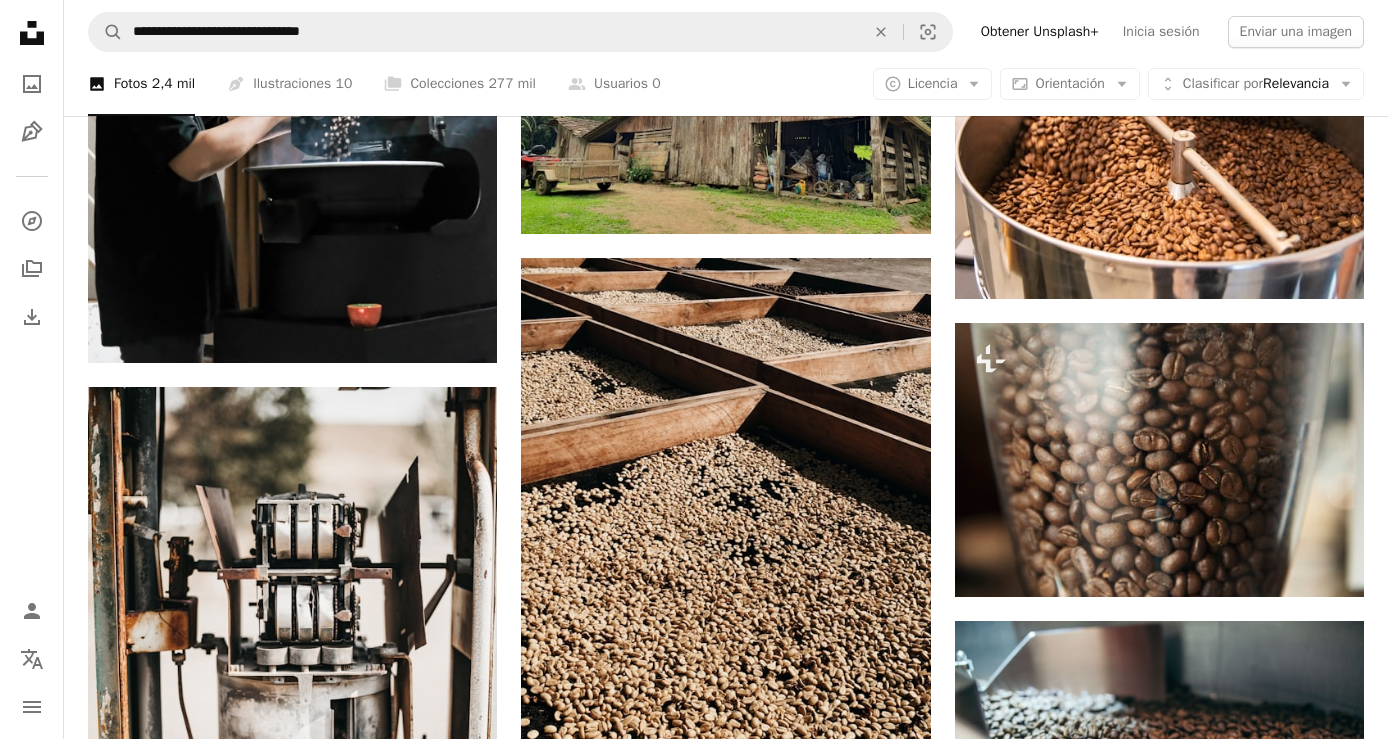 click at bounding box center [725, 513] 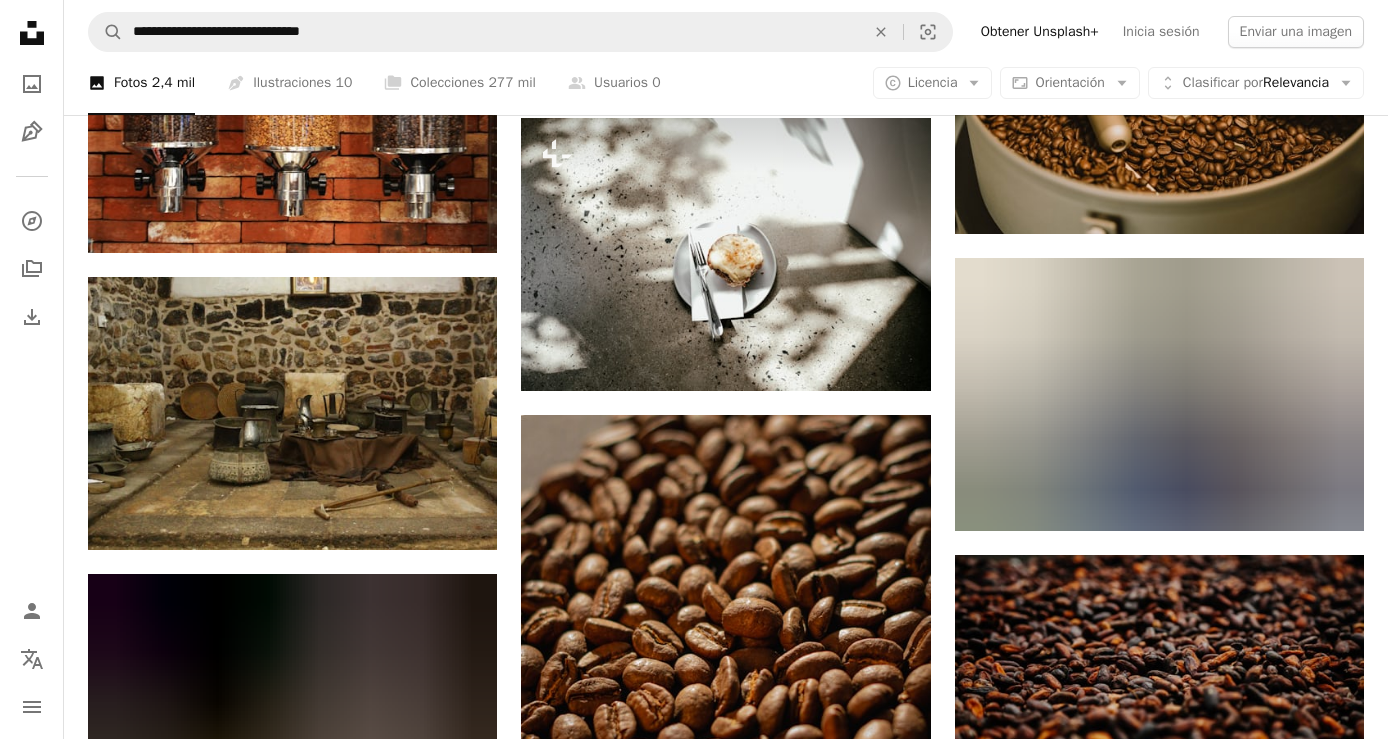 scroll, scrollTop: 76774, scrollLeft: 0, axis: vertical 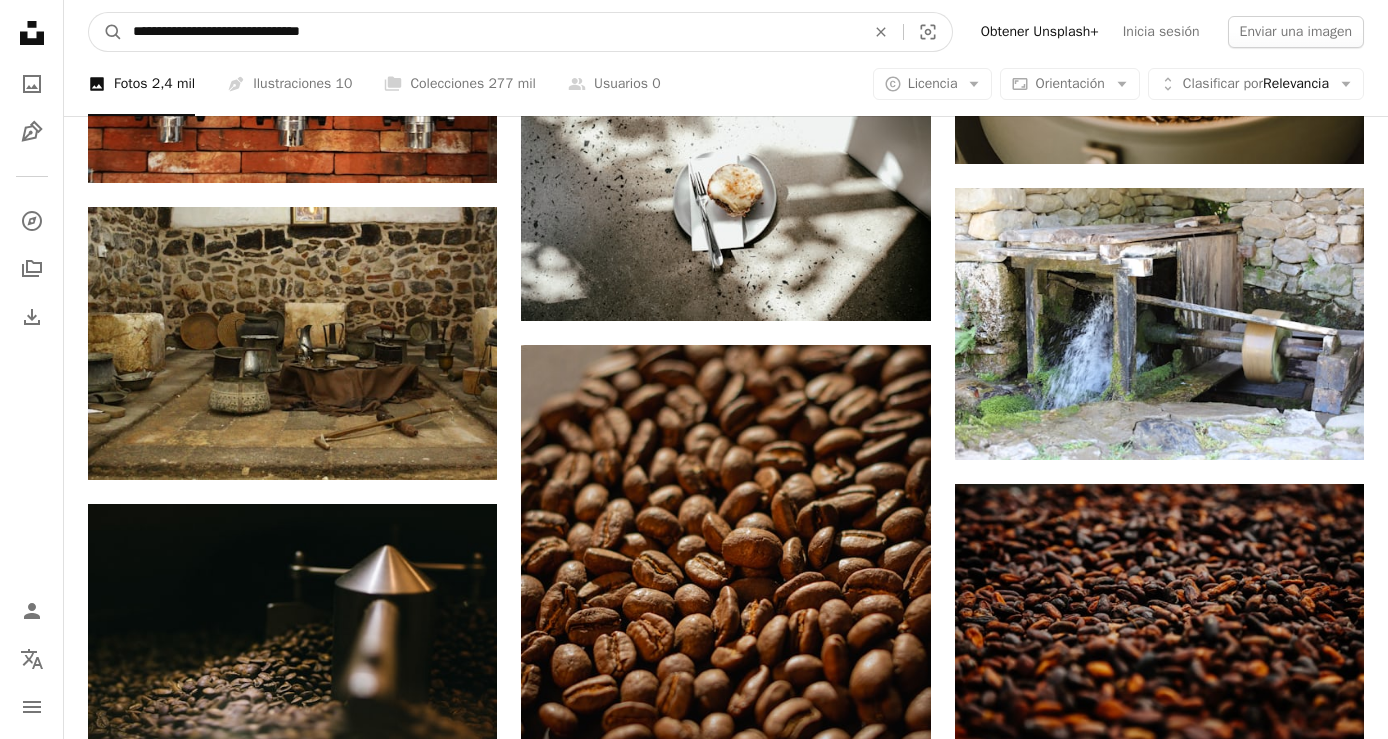 click on "**********" at bounding box center (491, 32) 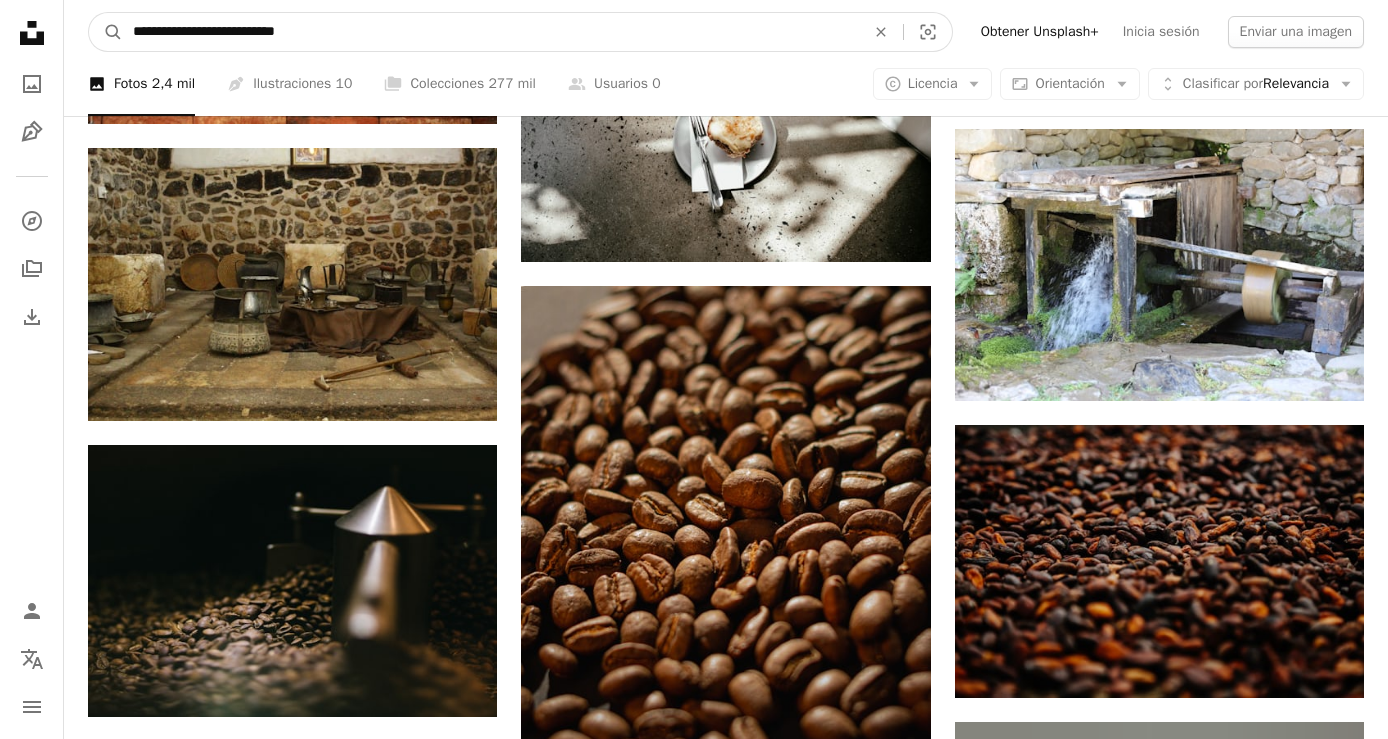 type on "**********" 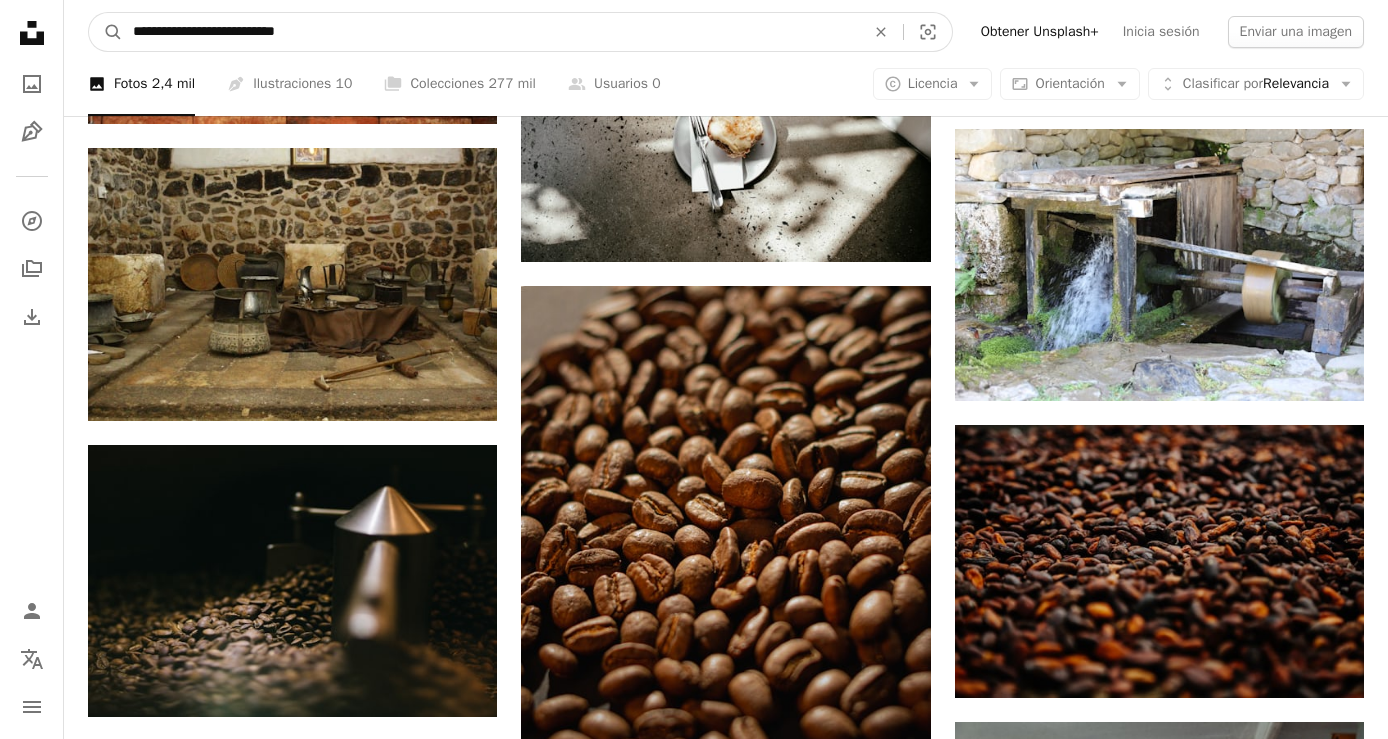 click on "A magnifying glass" at bounding box center [106, 32] 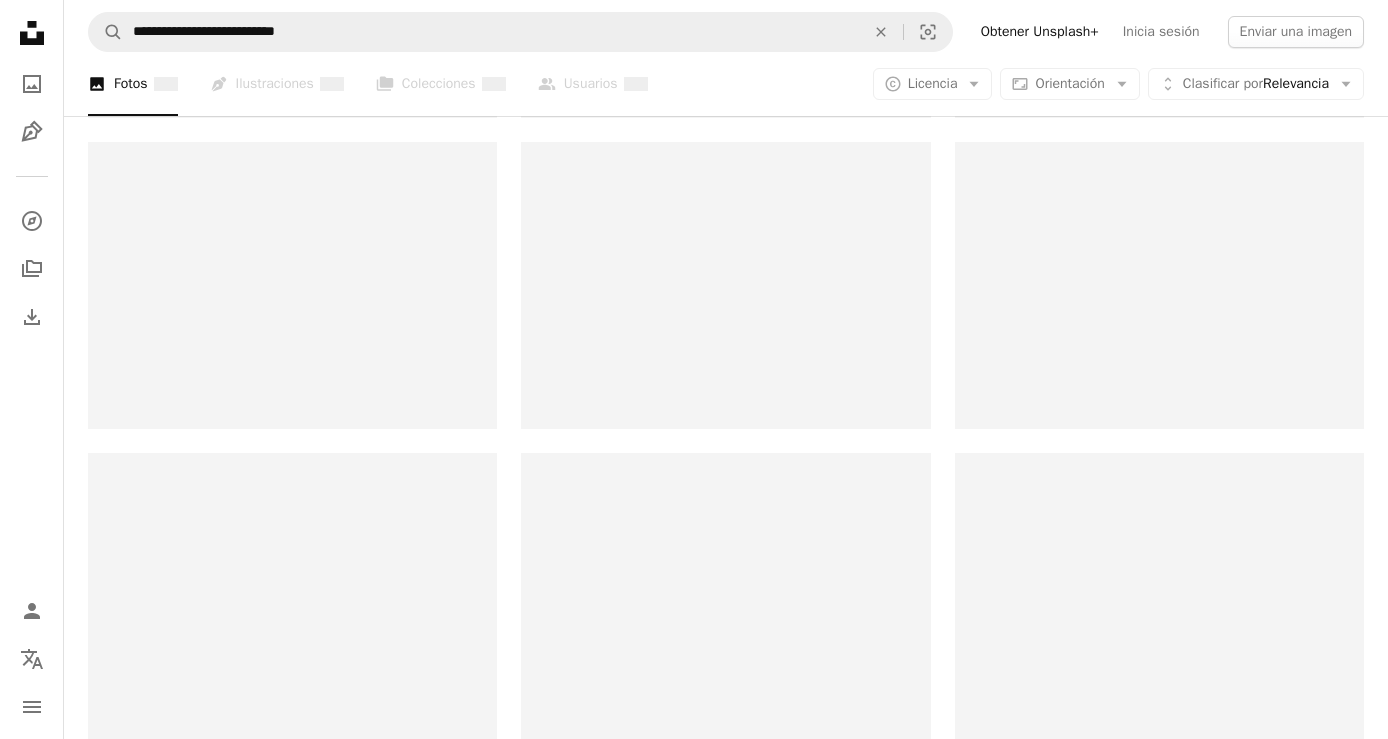 scroll, scrollTop: 0, scrollLeft: 0, axis: both 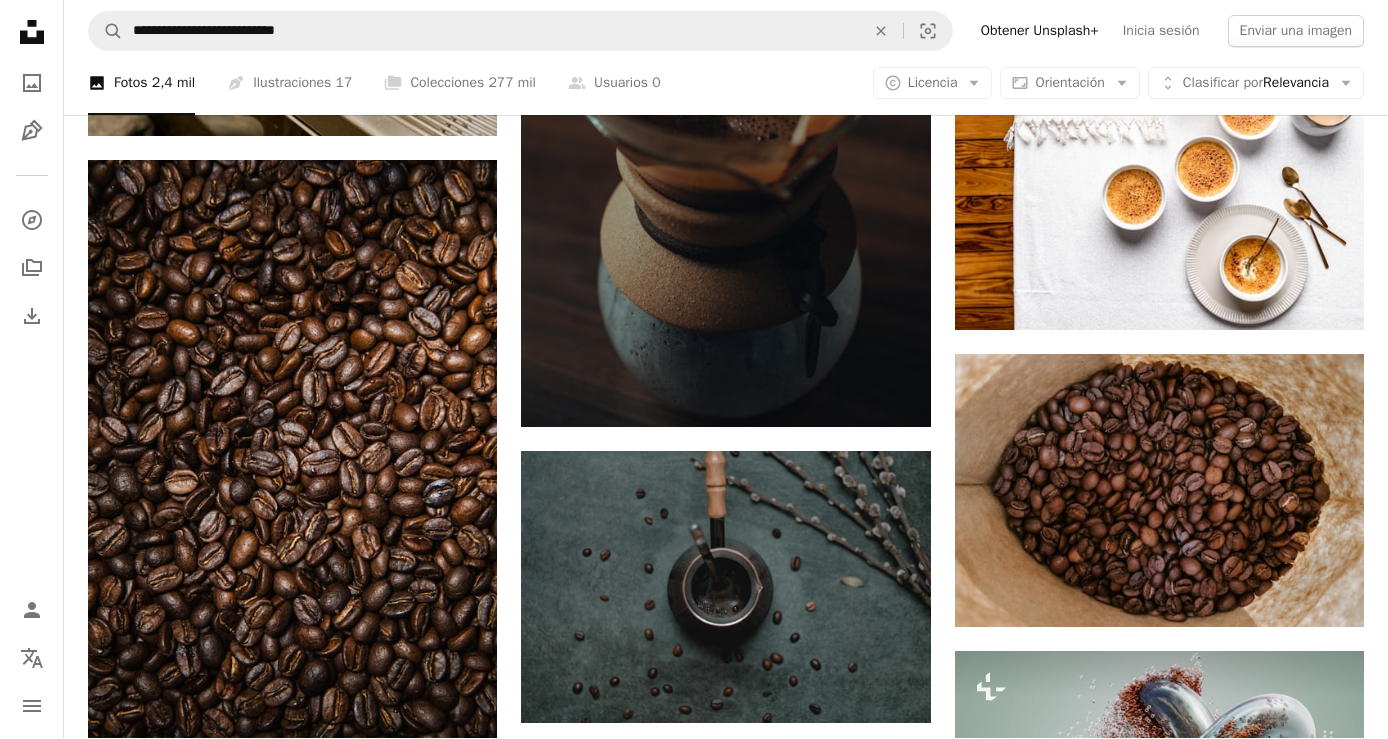 click on "Orientación" at bounding box center [1069, 83] 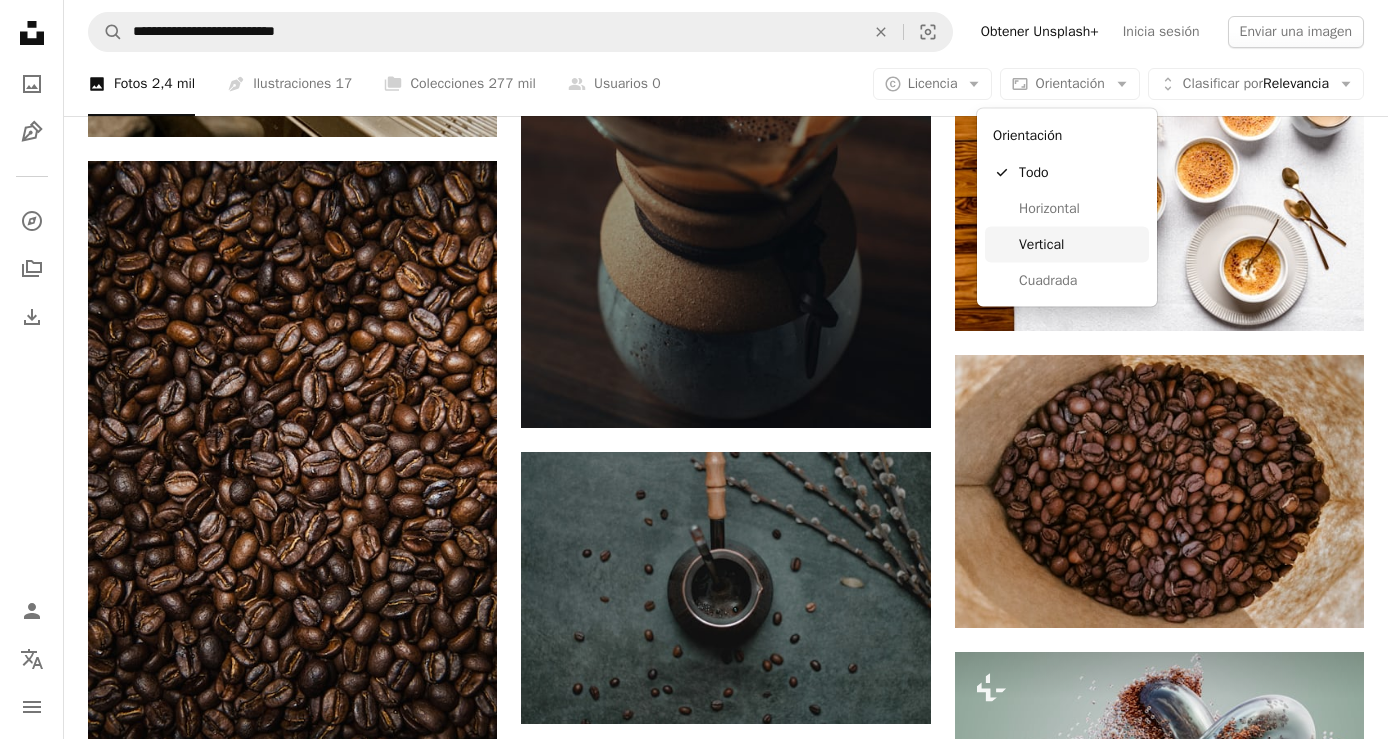 click on "Vertical" at bounding box center (1080, 244) 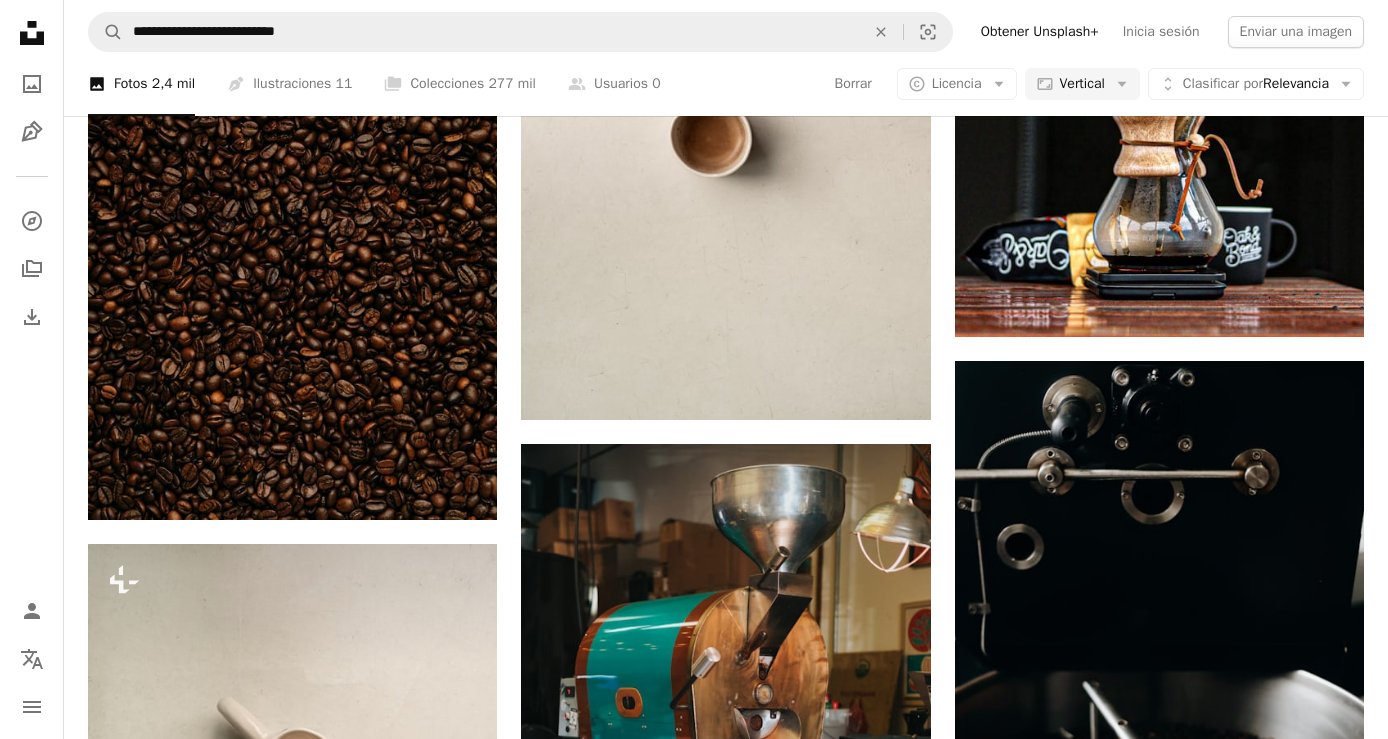 scroll, scrollTop: 1244, scrollLeft: 0, axis: vertical 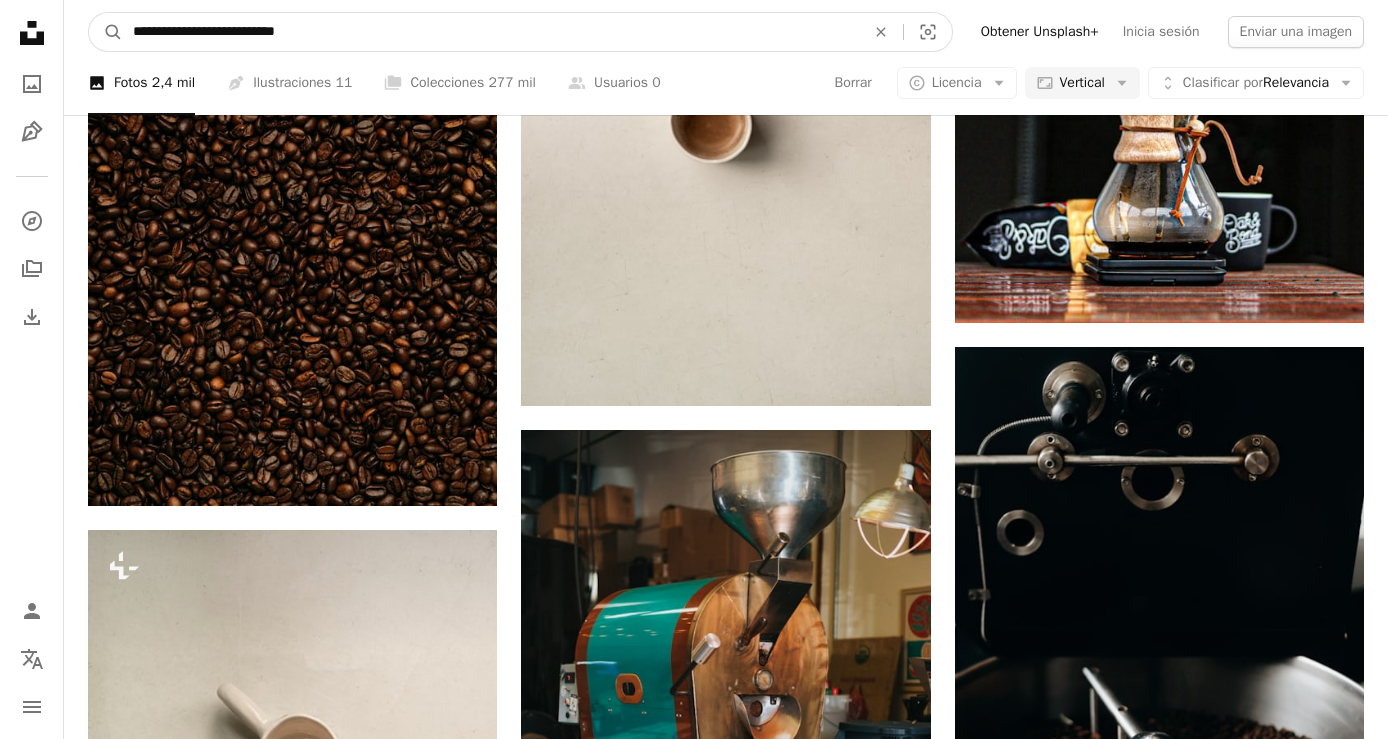 click on "**********" at bounding box center (491, 32) 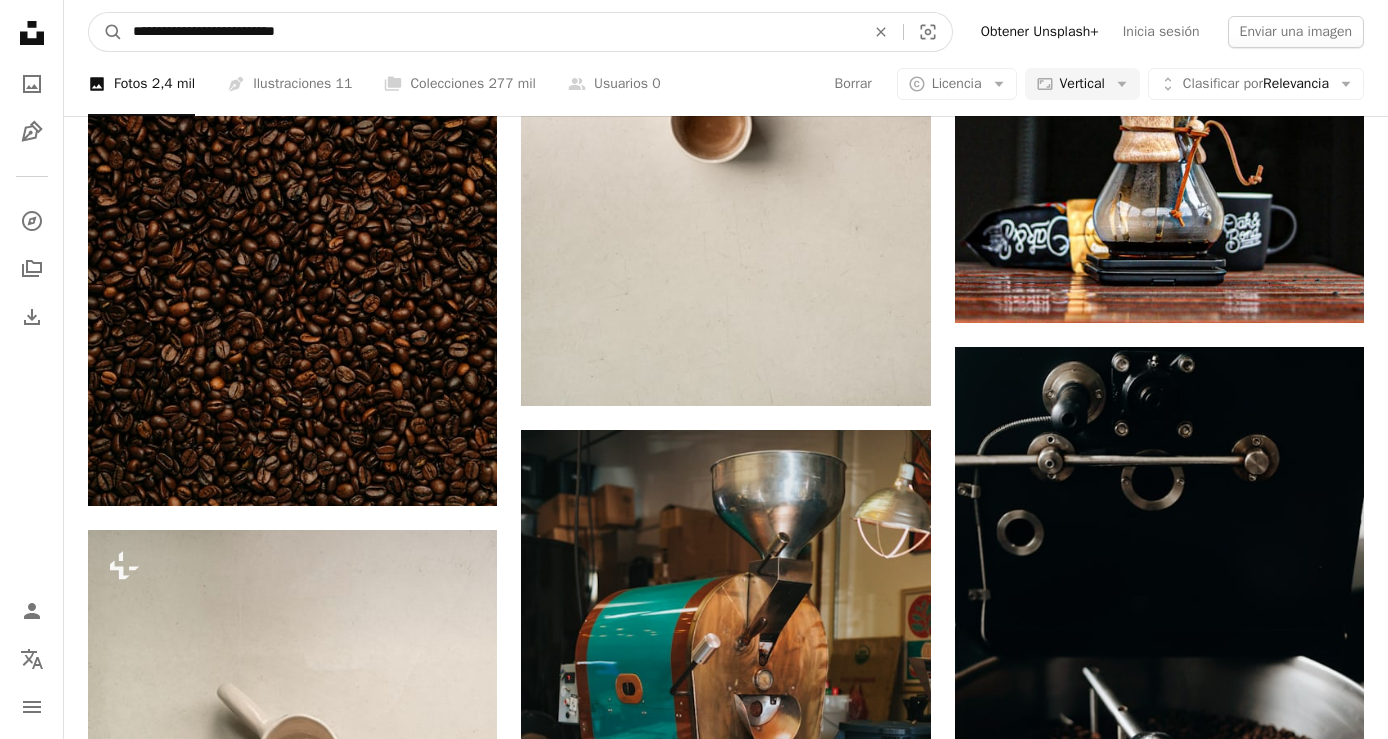 click on "**********" at bounding box center [491, 32] 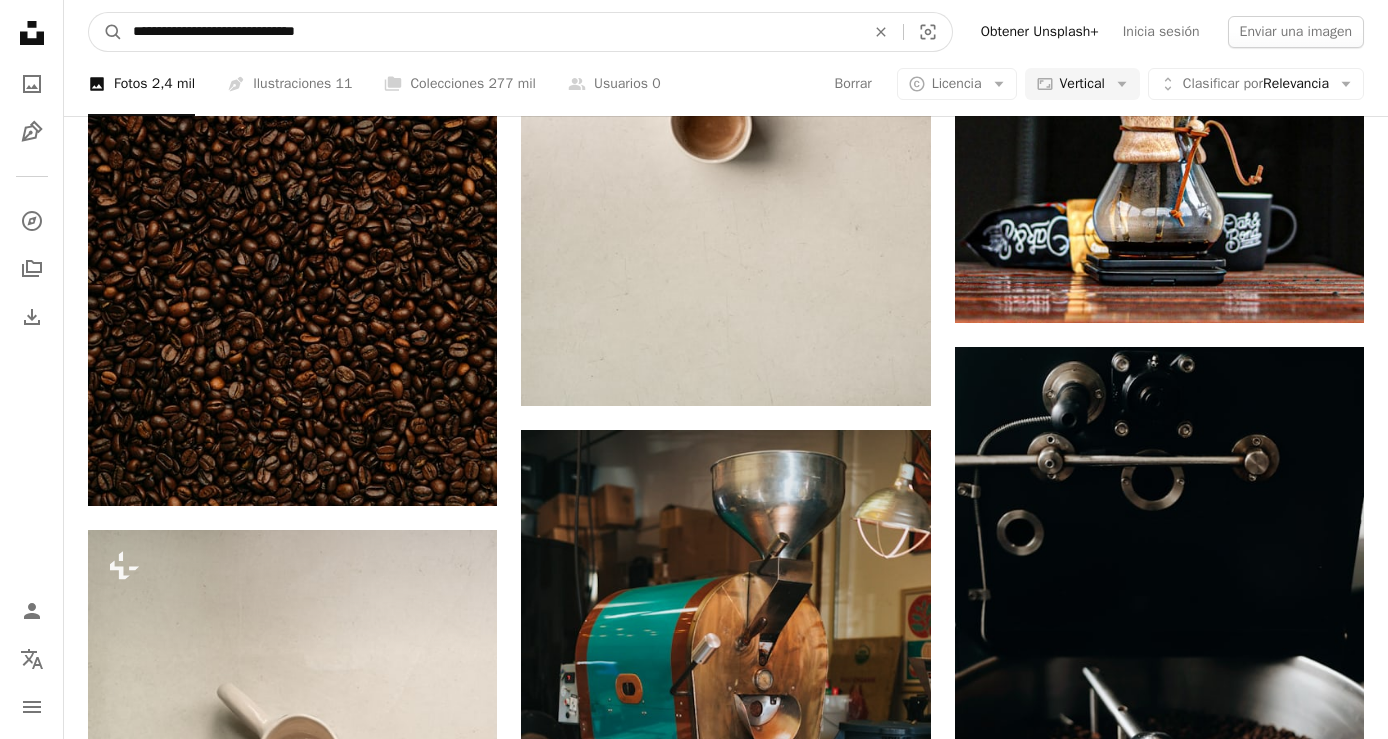 type on "**********" 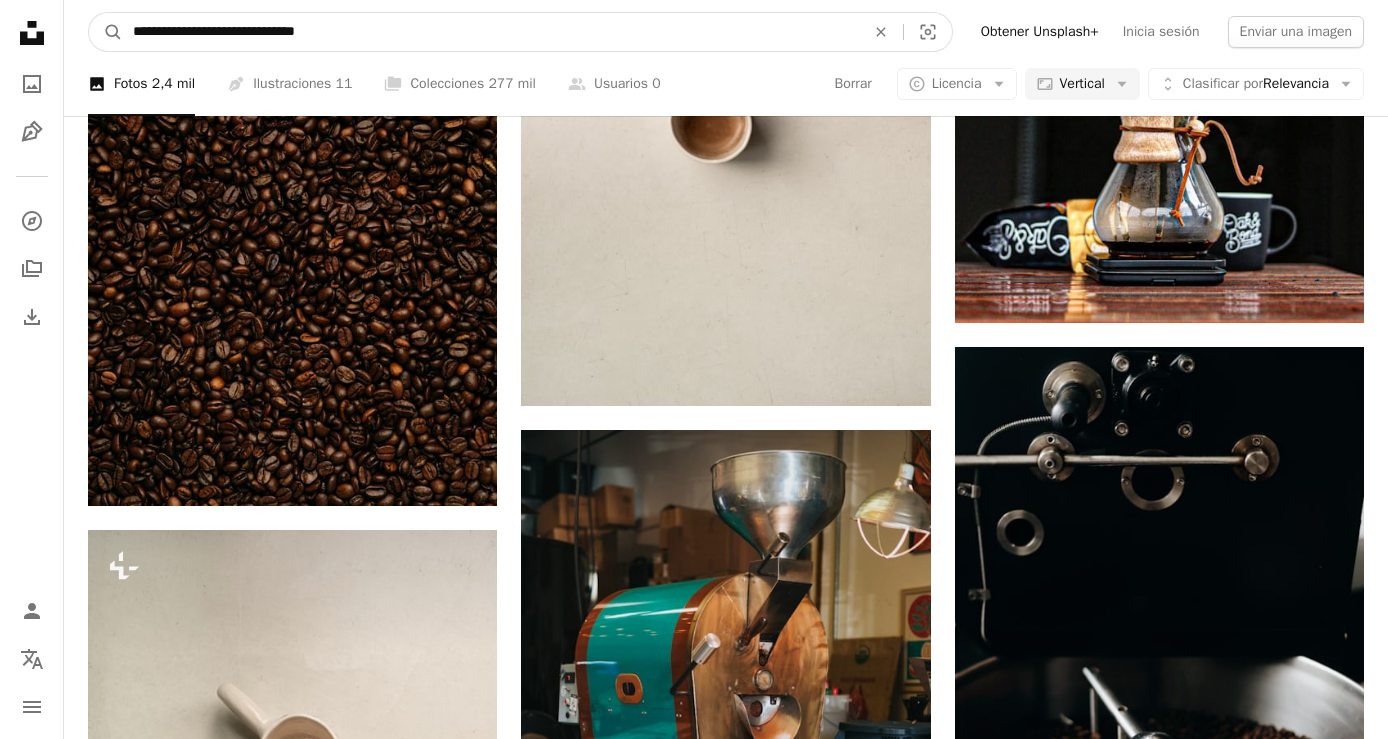 click on "A magnifying glass" at bounding box center [106, 32] 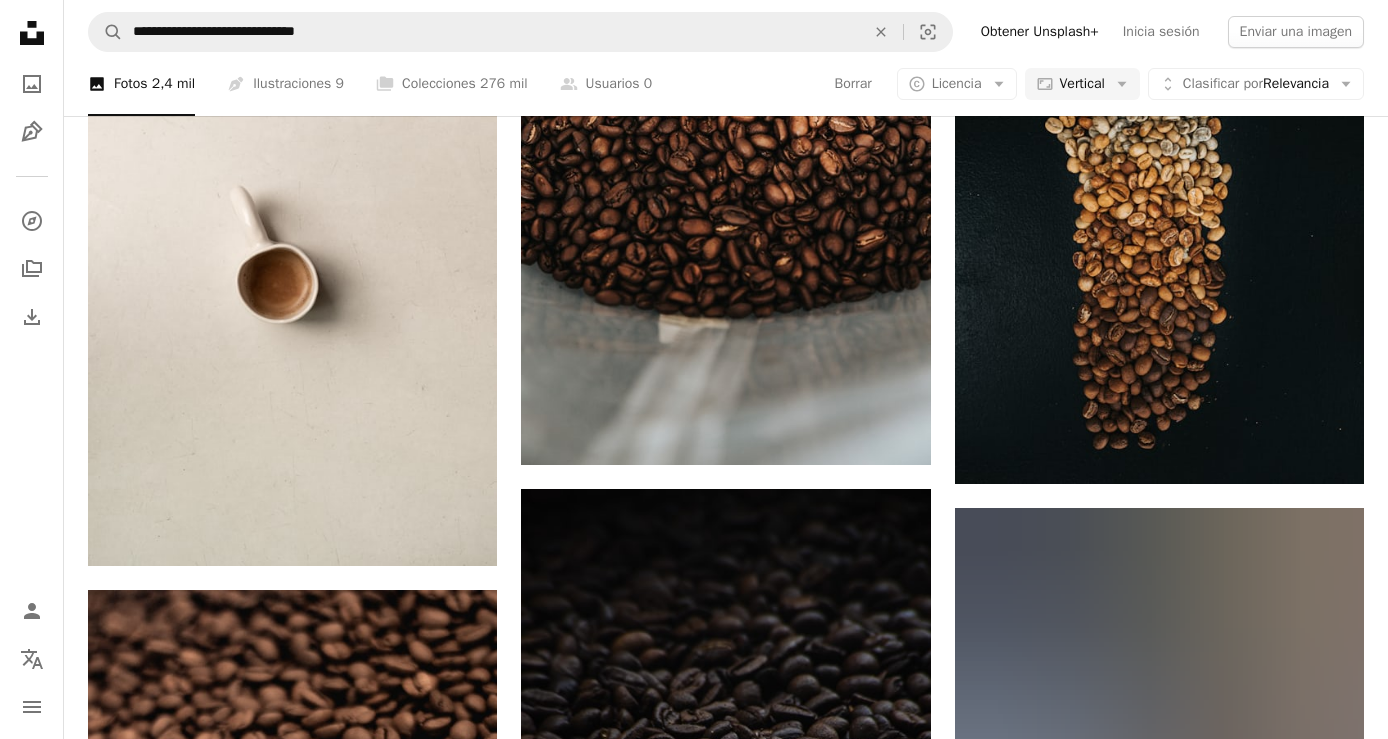 scroll, scrollTop: 1335, scrollLeft: 0, axis: vertical 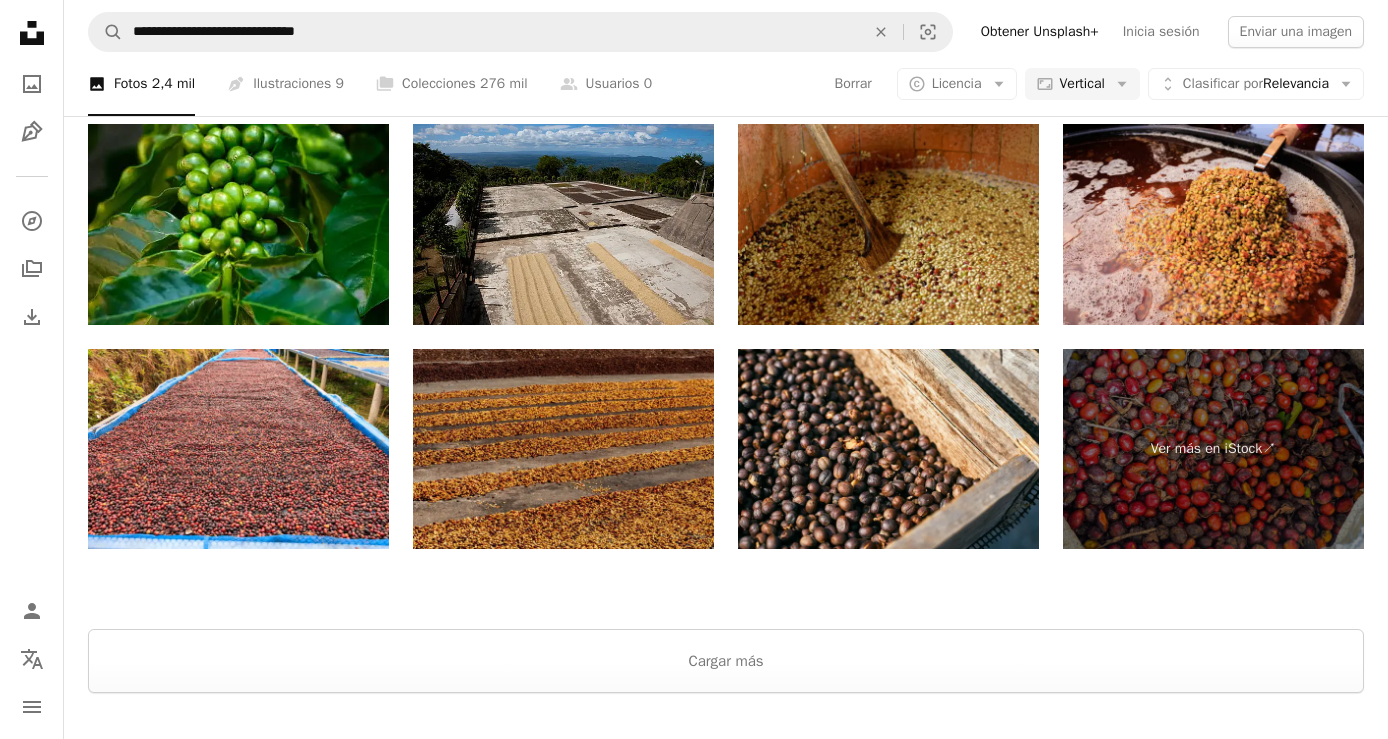click on "Cargar más" at bounding box center (726, 661) 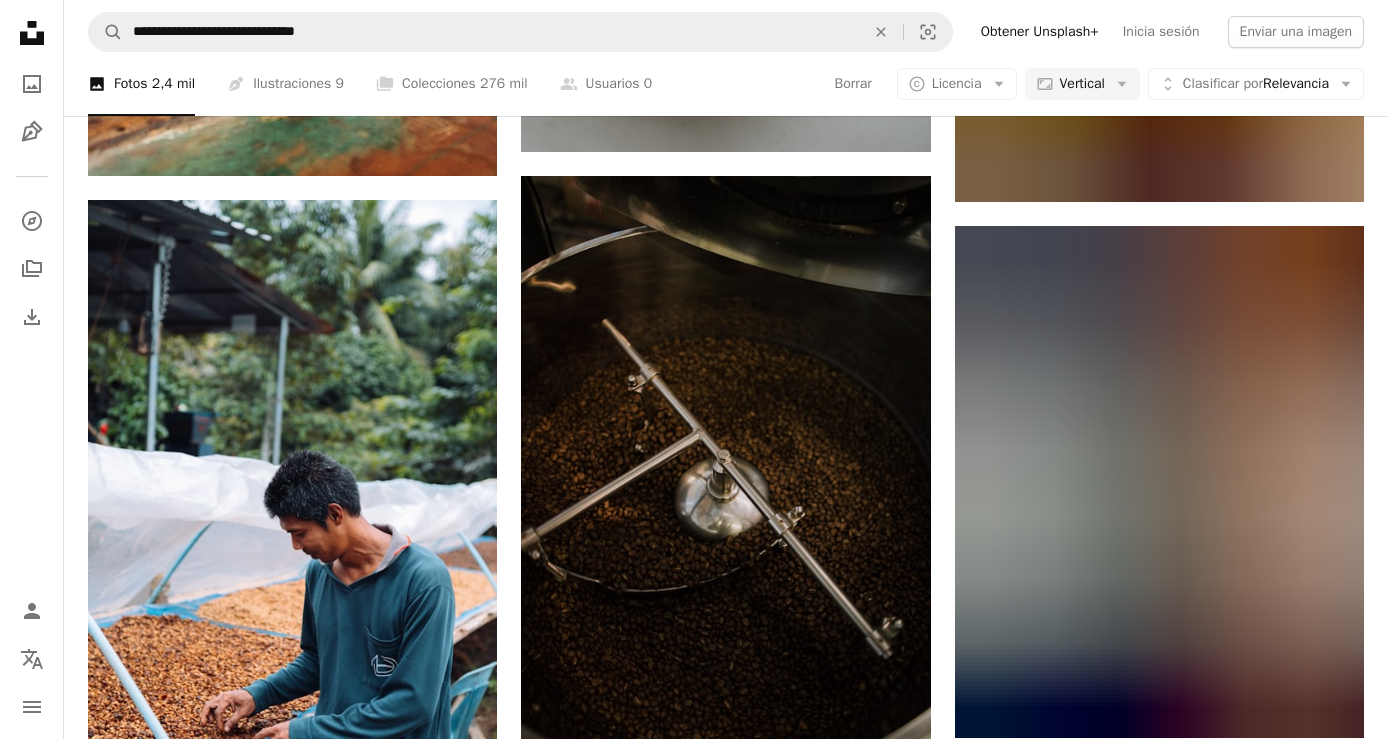 scroll, scrollTop: 8409, scrollLeft: 0, axis: vertical 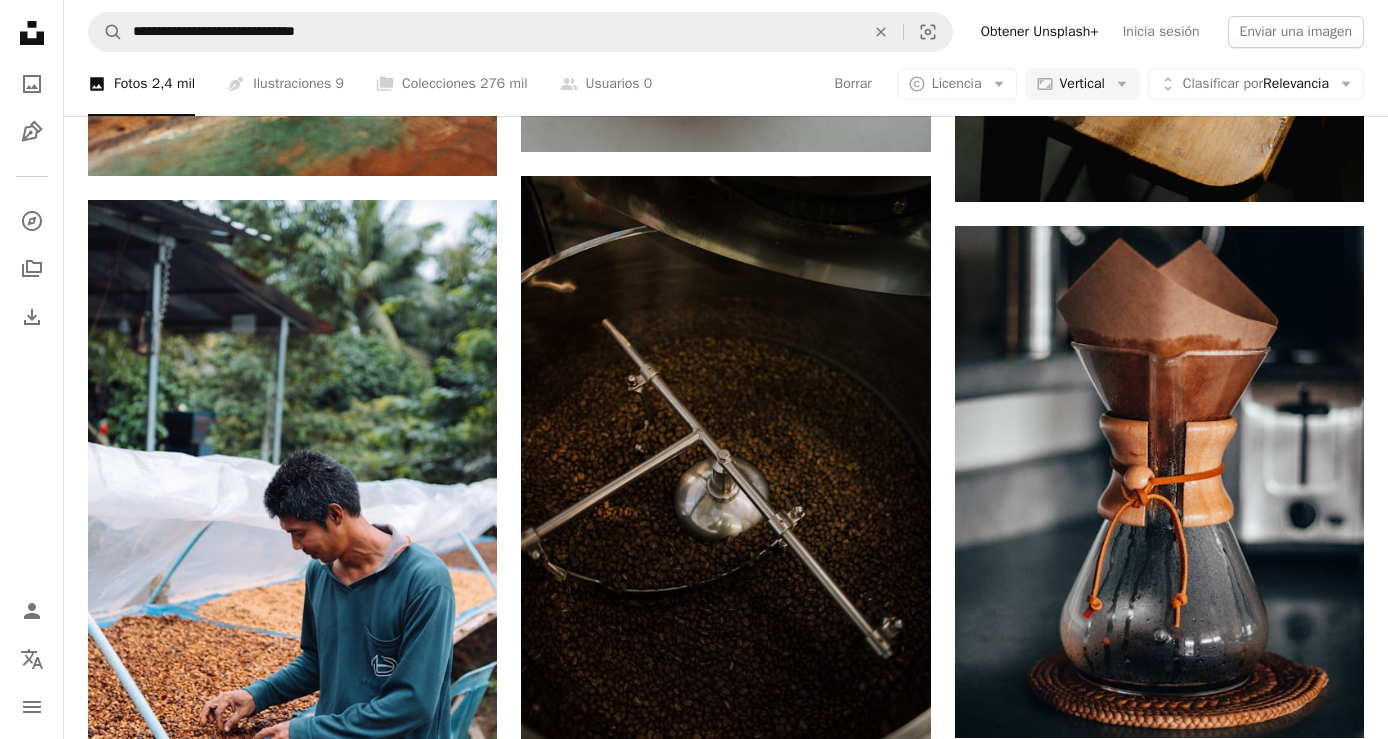 click on "Arrow pointing down" 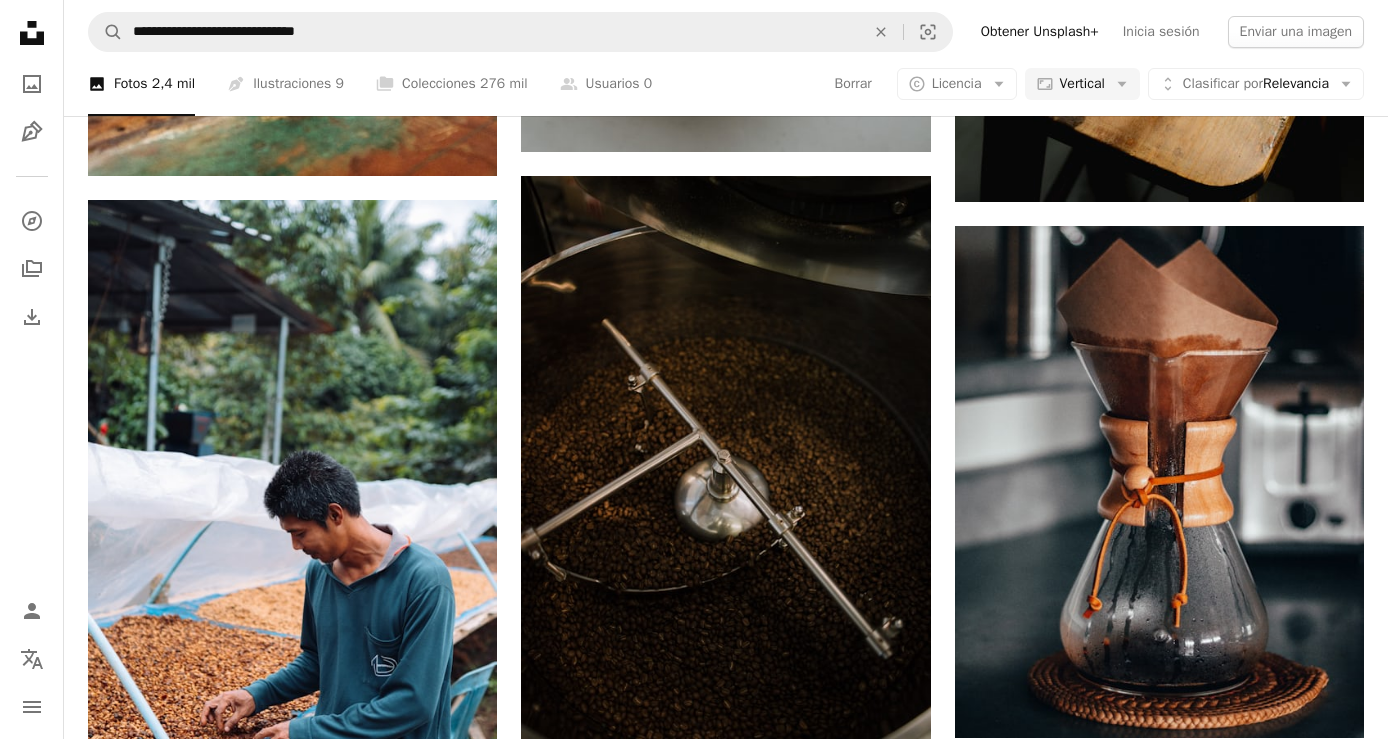 scroll, scrollTop: 8479, scrollLeft: 0, axis: vertical 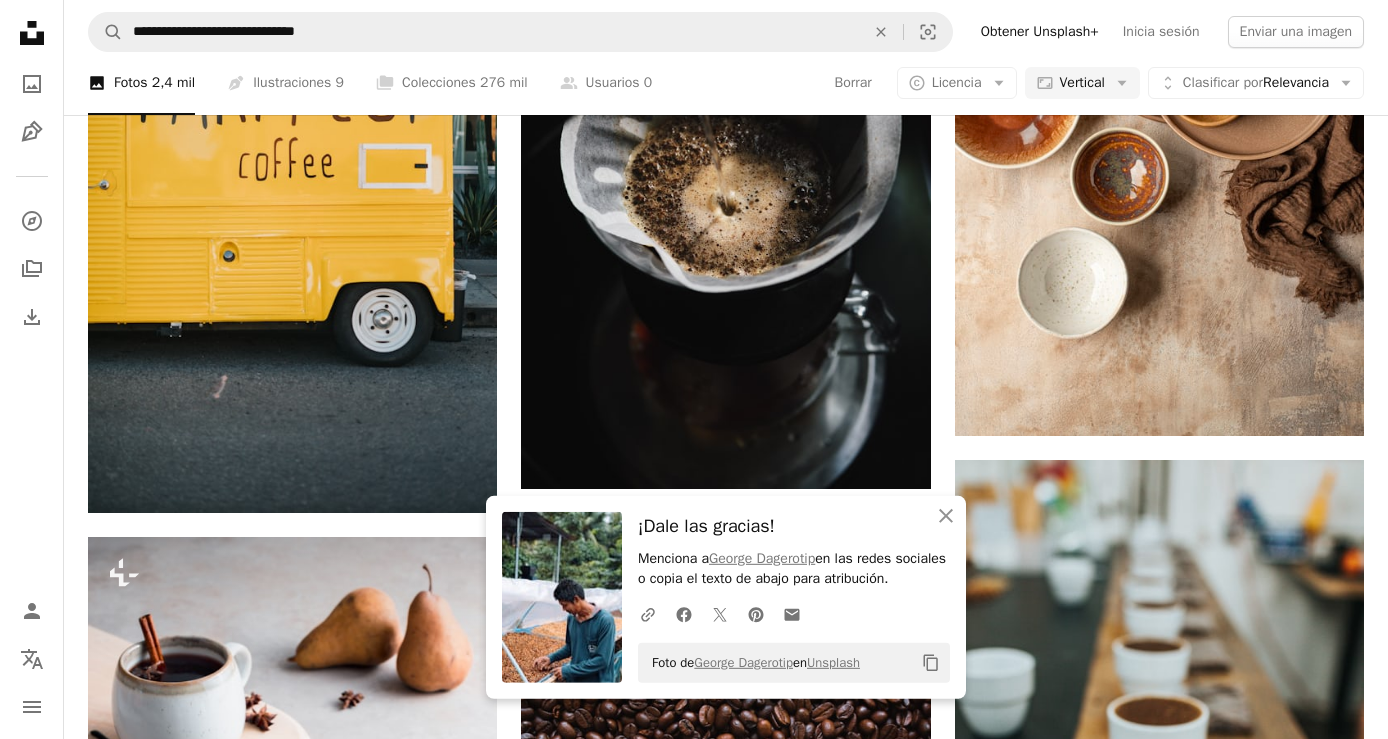 click on "An X shape Cerrar" at bounding box center [946, 516] 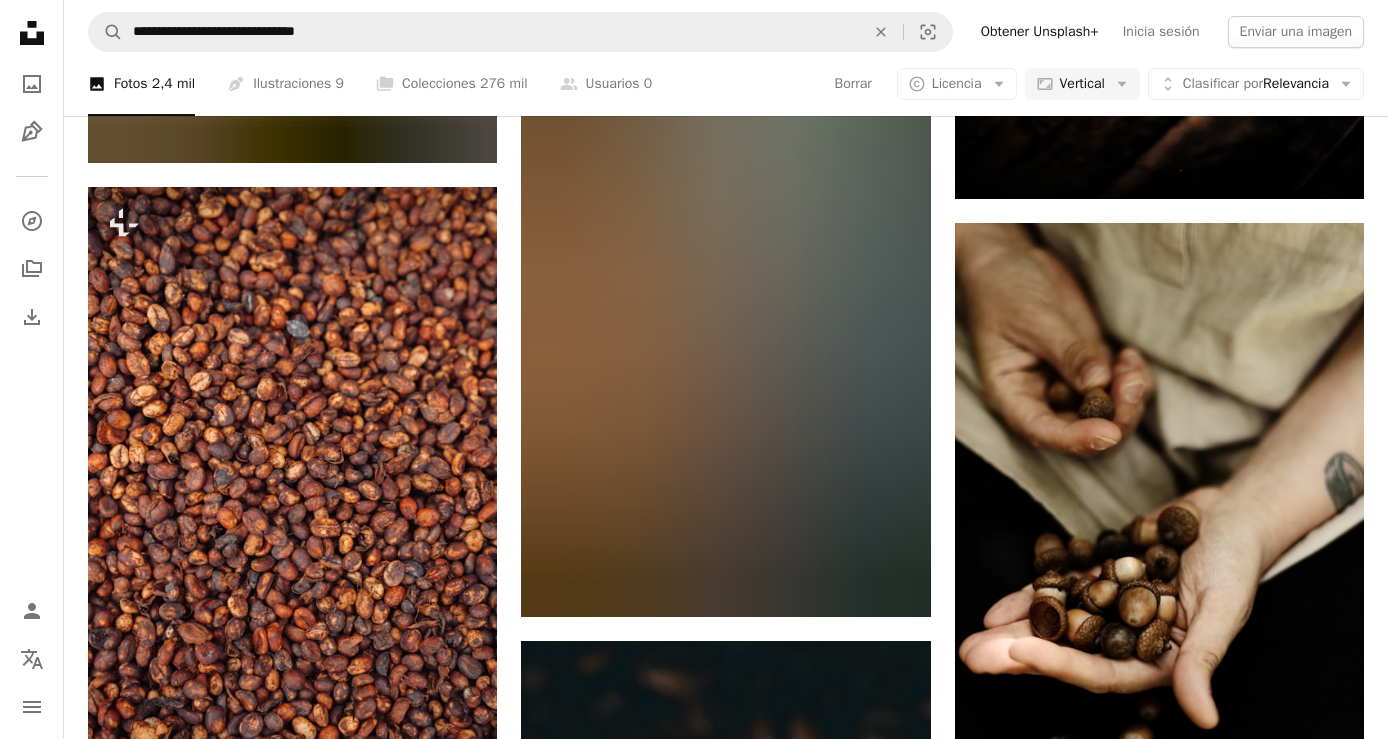 scroll, scrollTop: 64672, scrollLeft: 0, axis: vertical 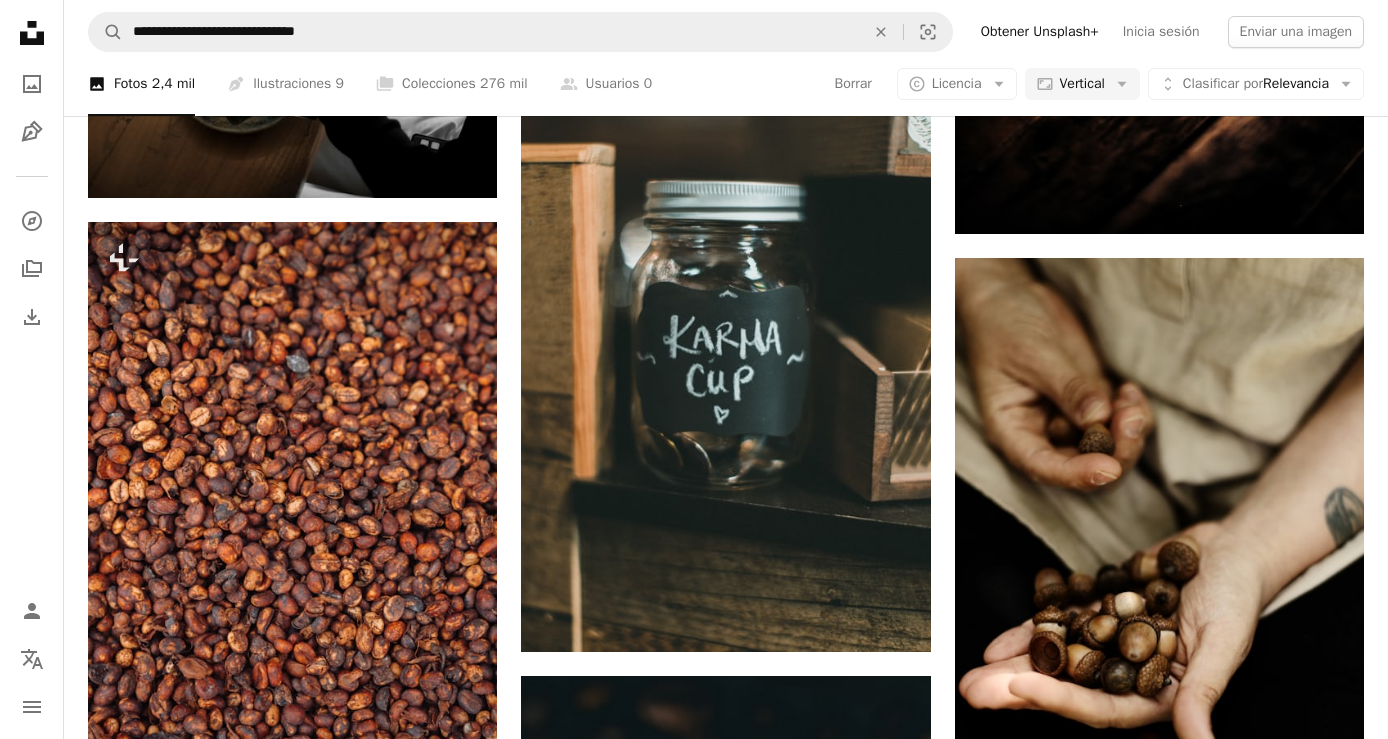 click at bounding box center (292, 529) 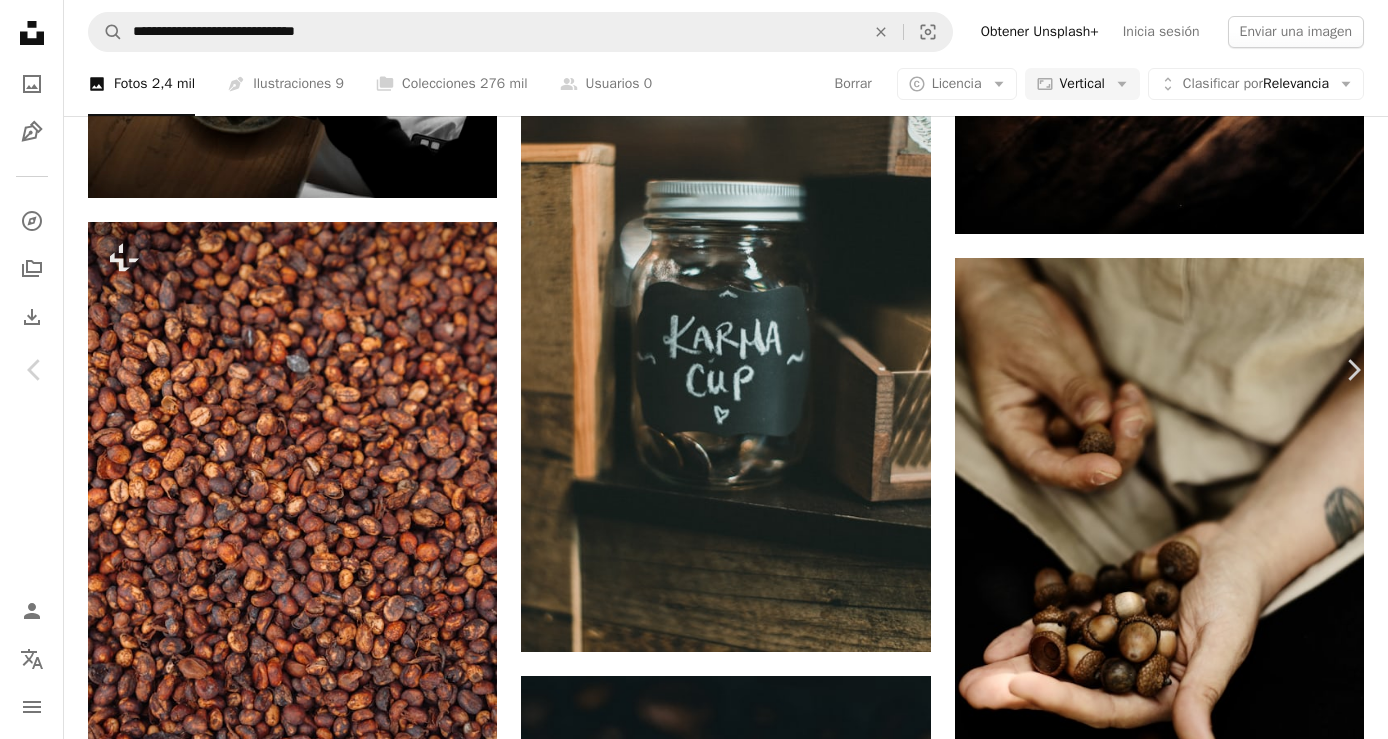 scroll, scrollTop: 7786, scrollLeft: 0, axis: vertical 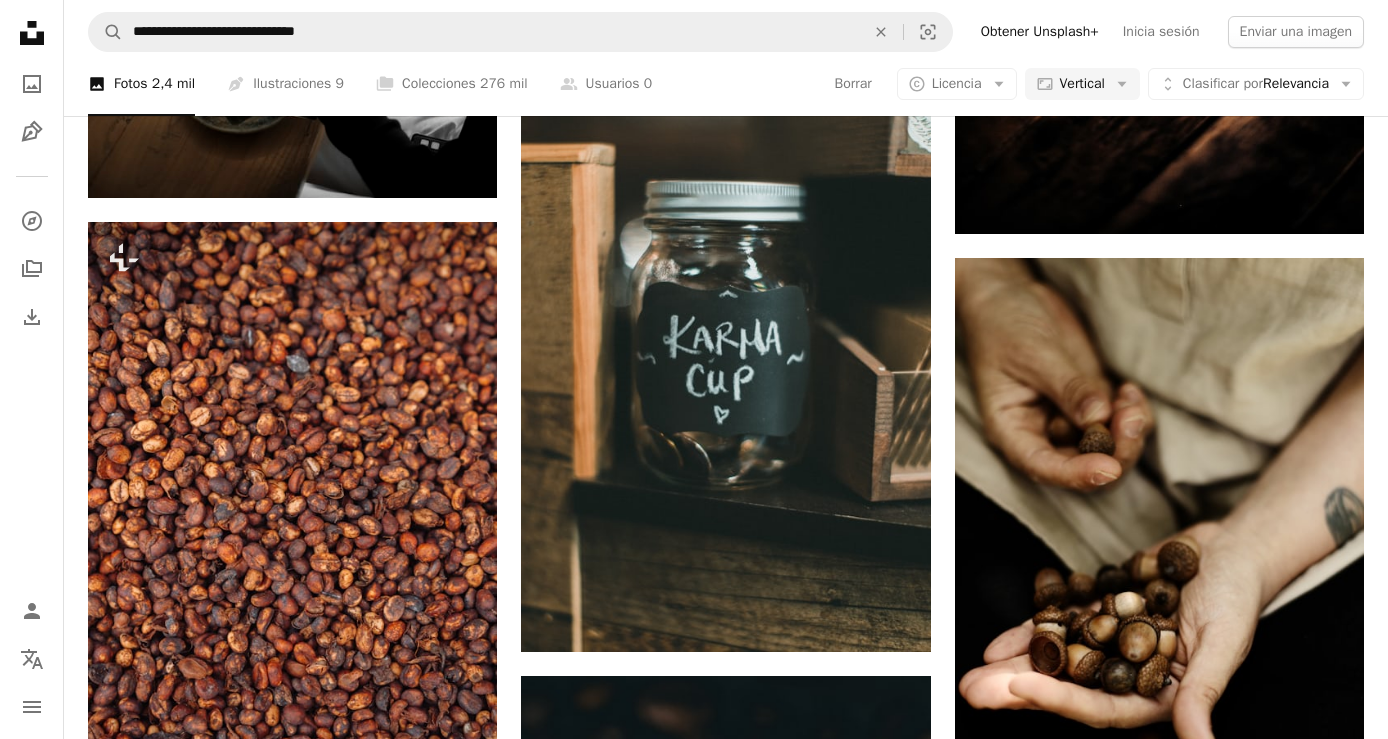 click on "Unsplash logo Página de inicio de Unsplash" 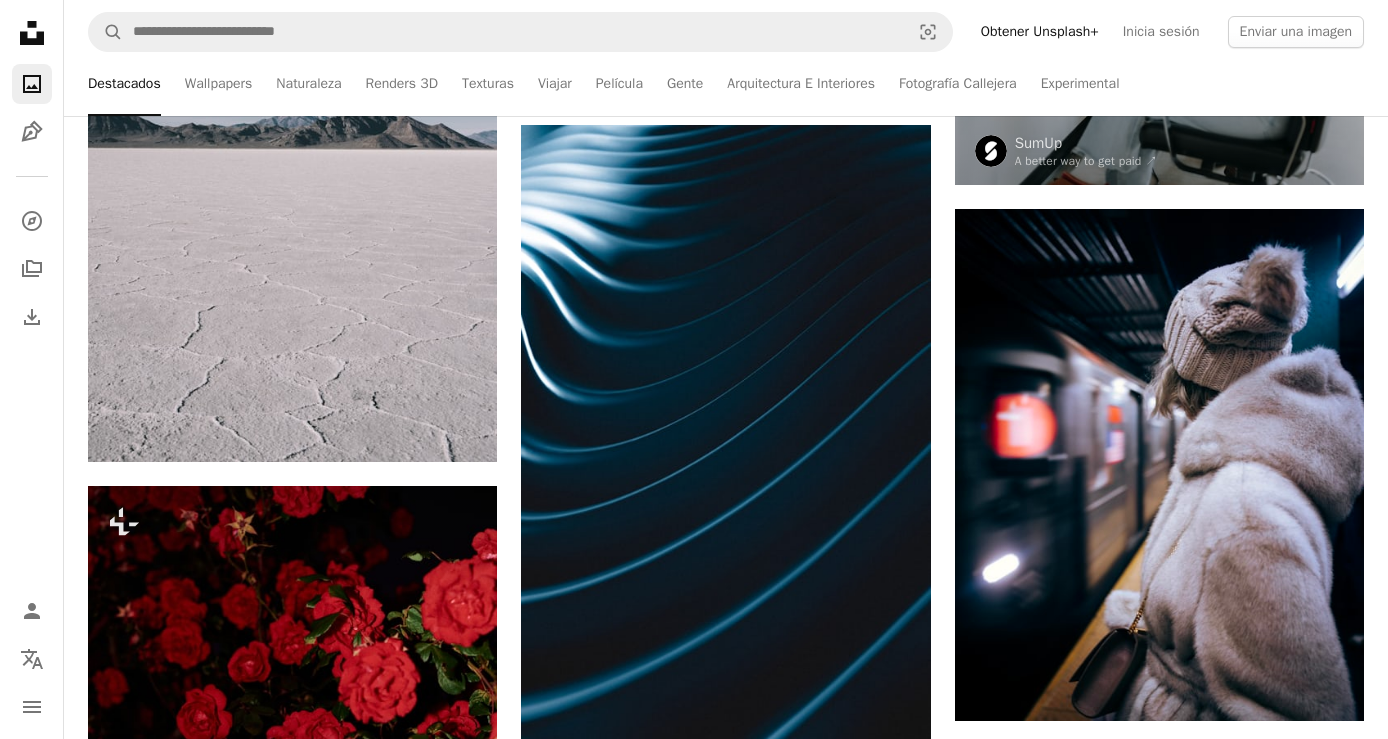 scroll, scrollTop: 9415, scrollLeft: 0, axis: vertical 